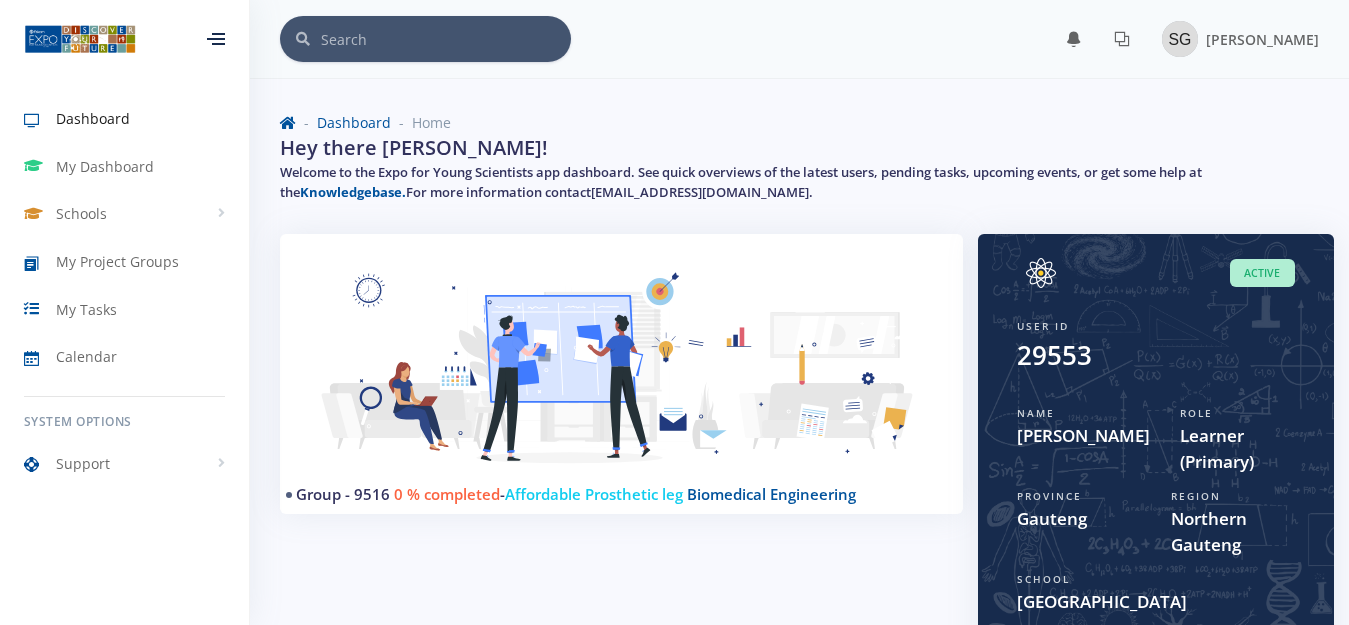 scroll, scrollTop: 0, scrollLeft: 0, axis: both 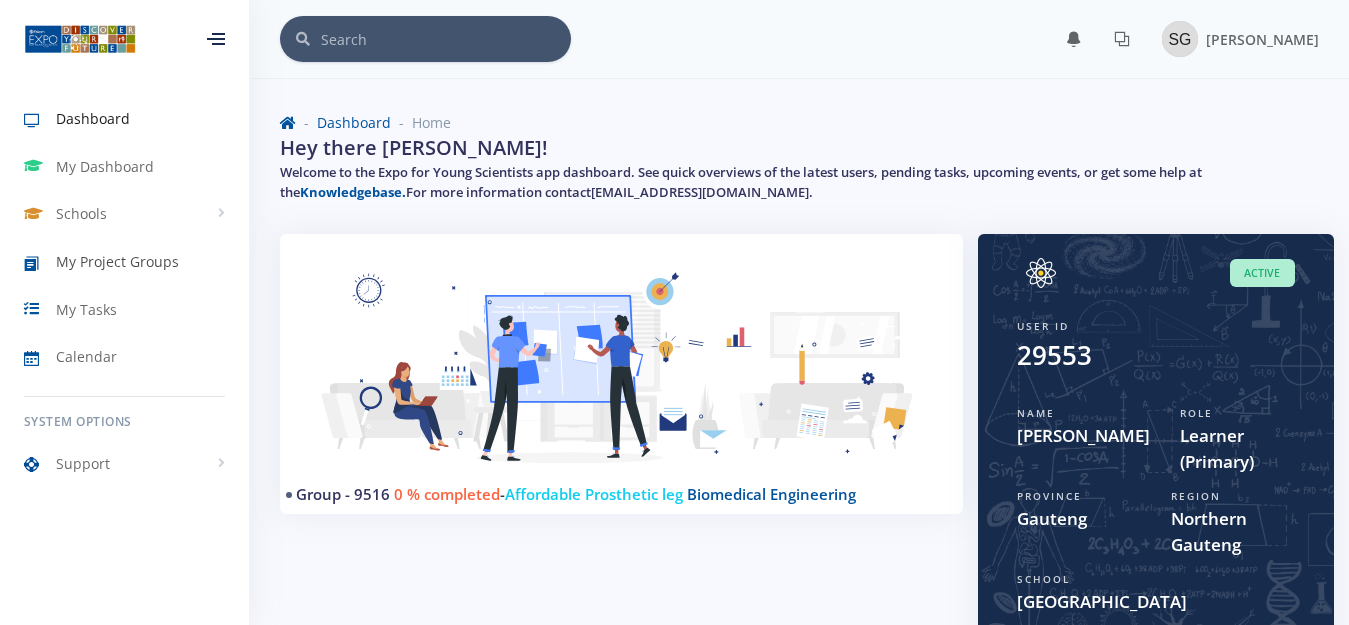 click on "My Project Groups" at bounding box center [117, 261] 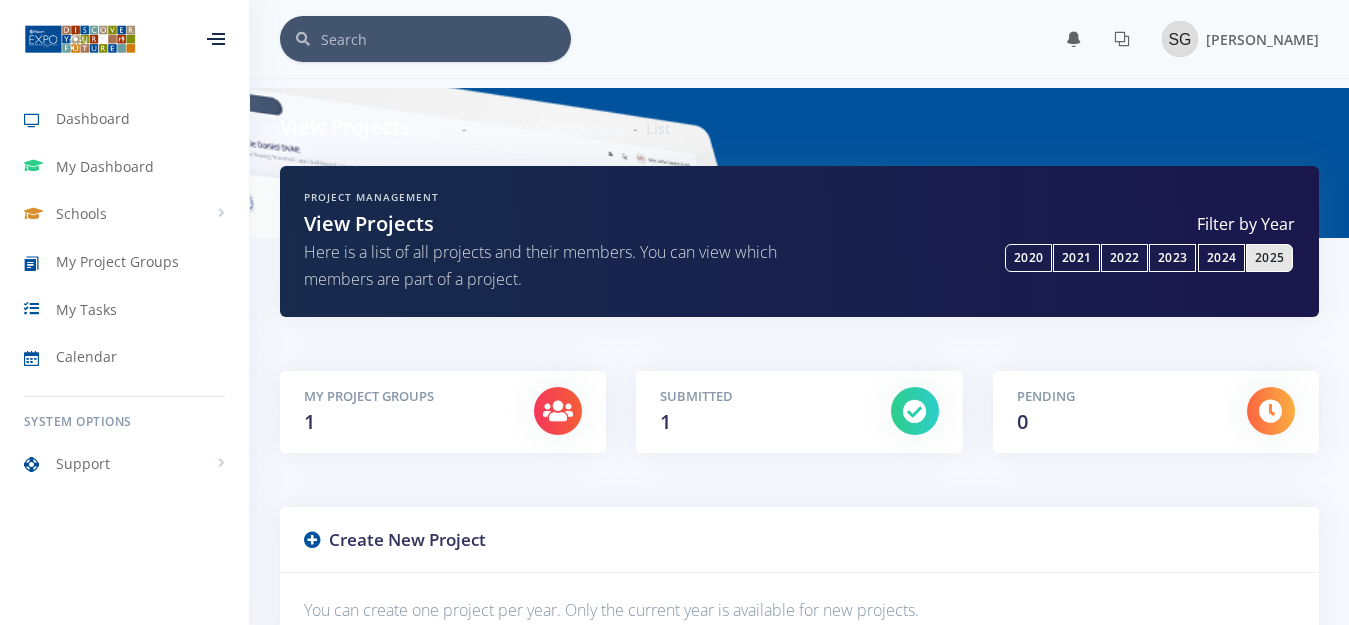scroll, scrollTop: 0, scrollLeft: 0, axis: both 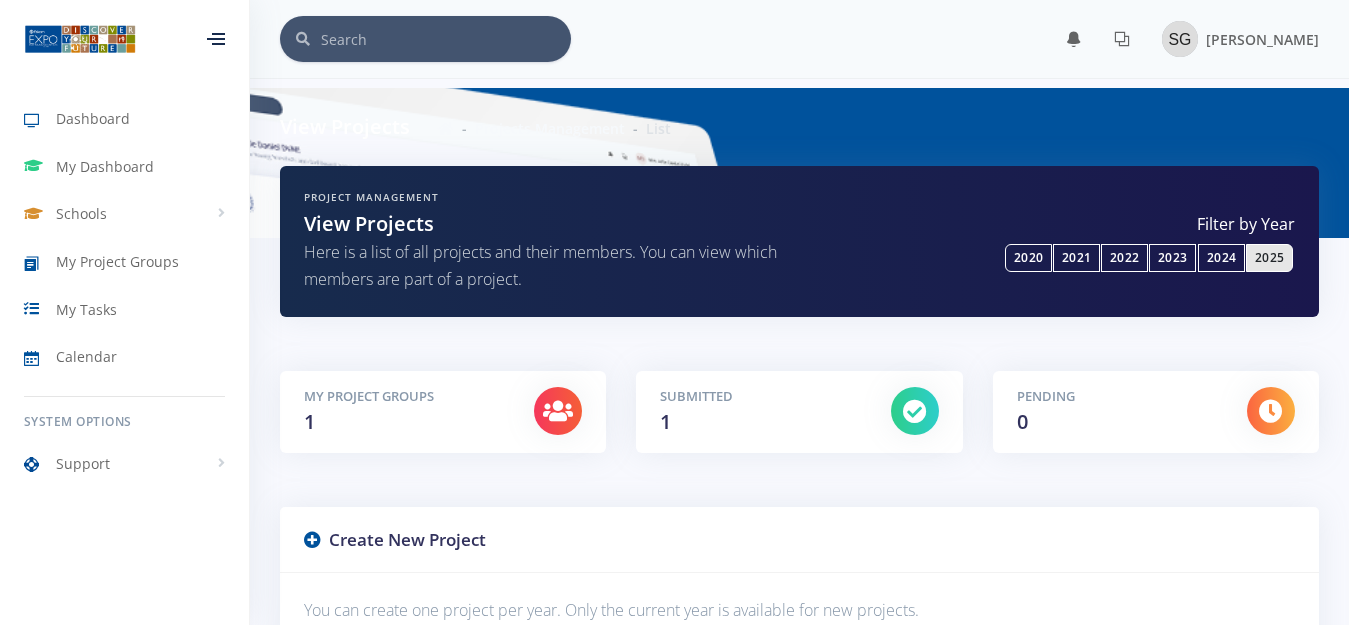 click on "Submitted
1" at bounding box center (760, 412) 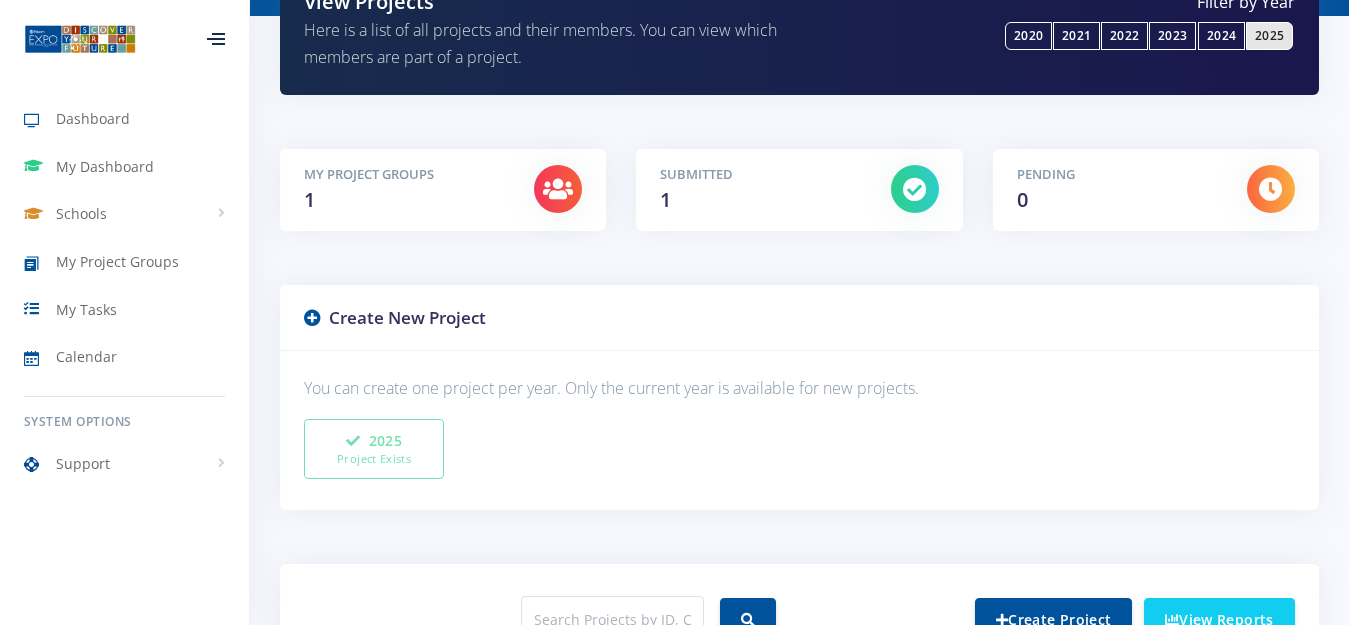 scroll, scrollTop: 205, scrollLeft: 0, axis: vertical 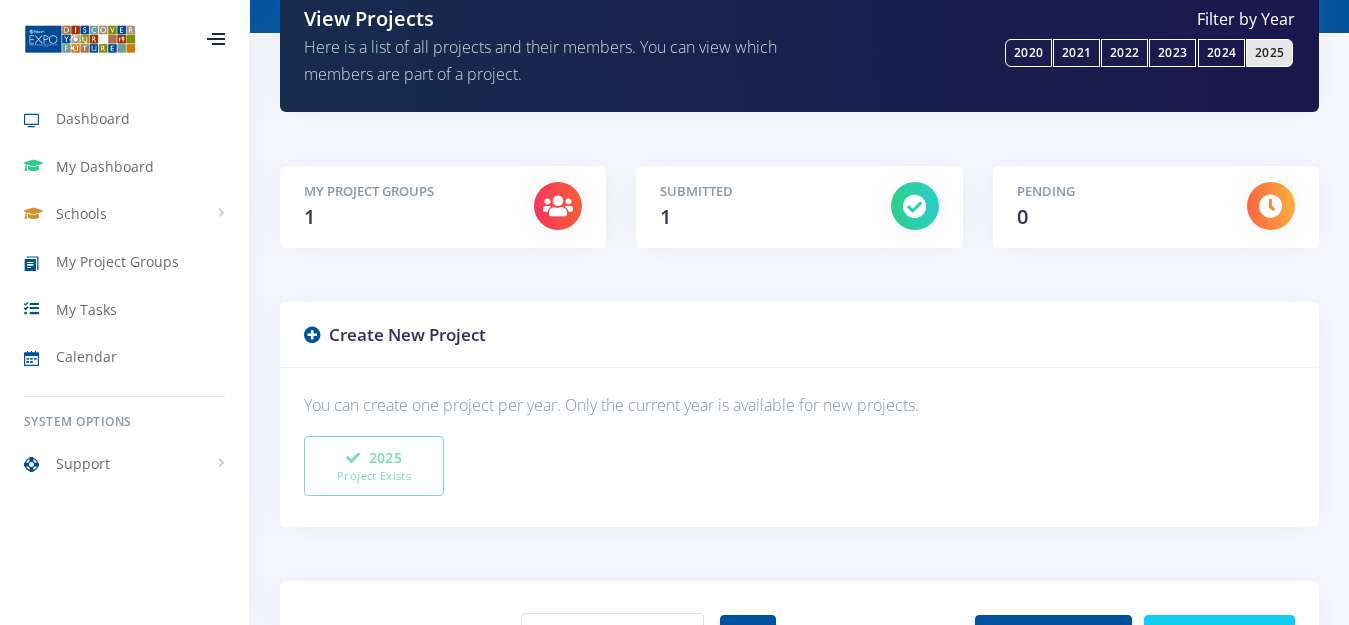 click at bounding box center (558, 206) 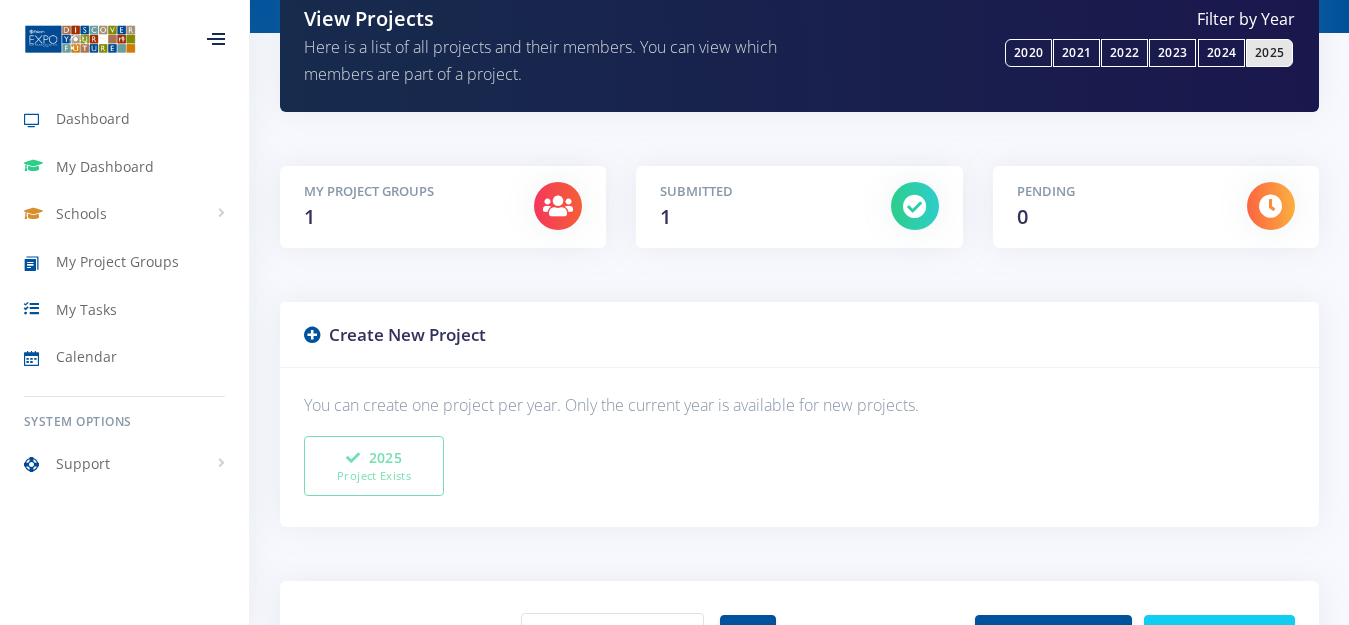click at bounding box center [915, 206] 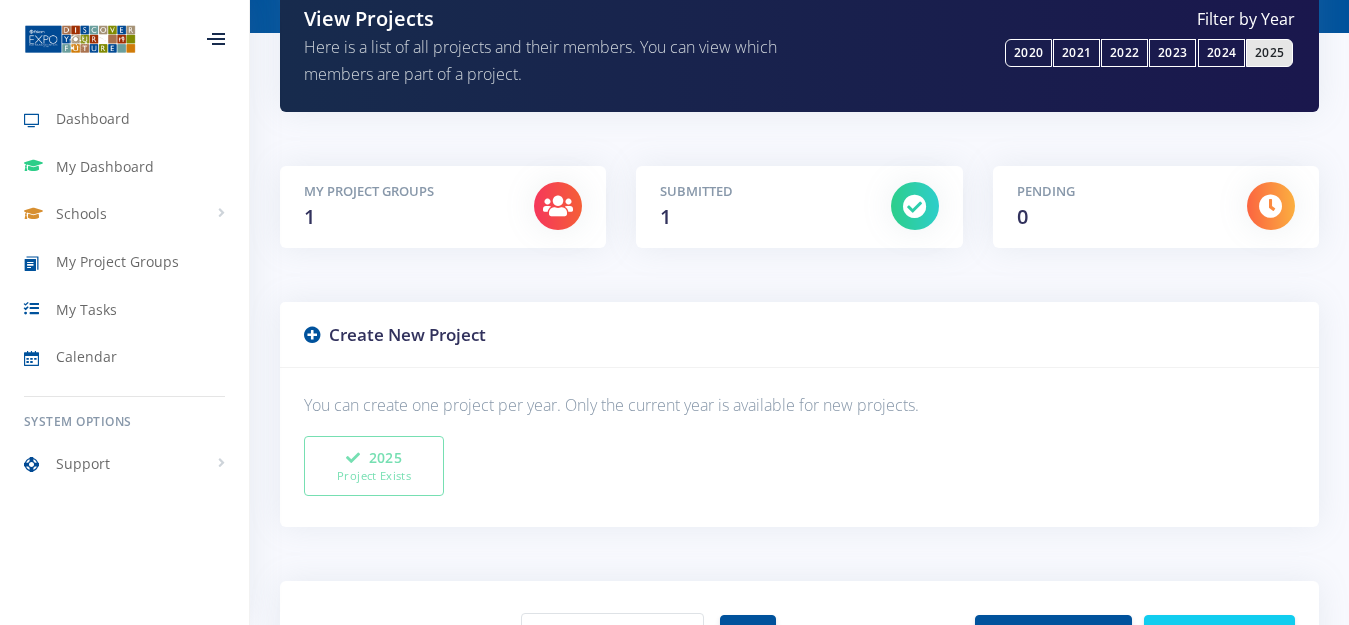 click on "My Project Groups" at bounding box center [404, 192] 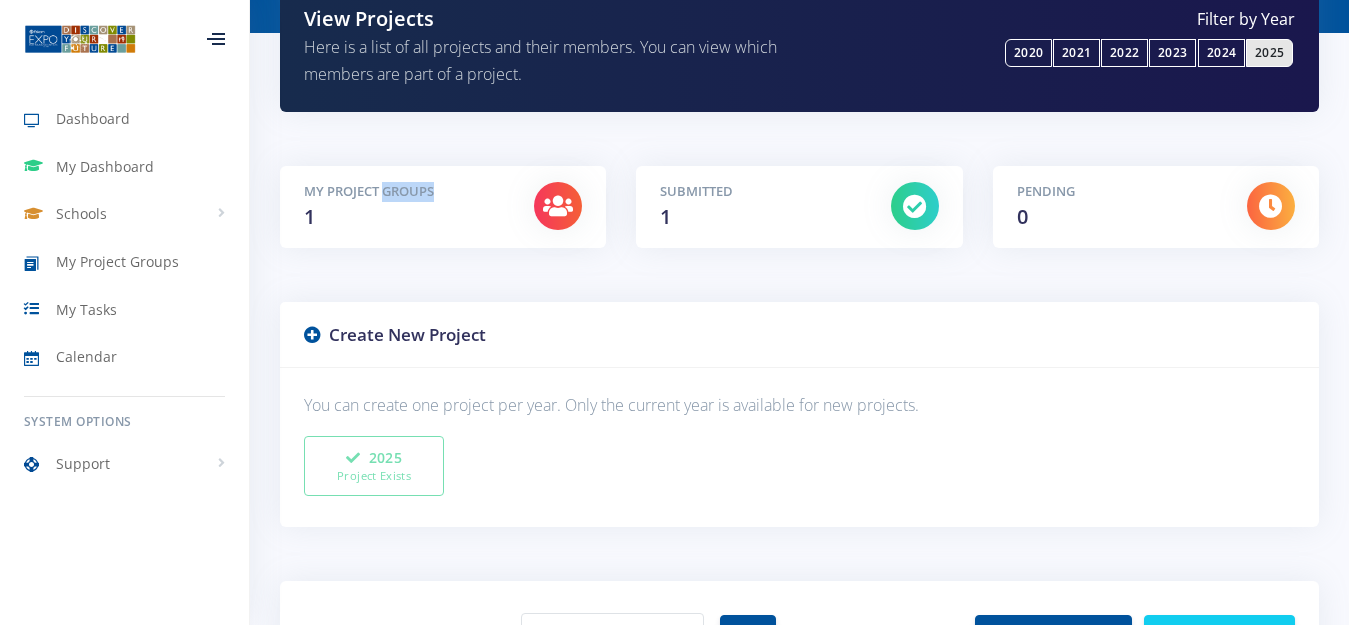 click on "My Project Groups" at bounding box center (404, 192) 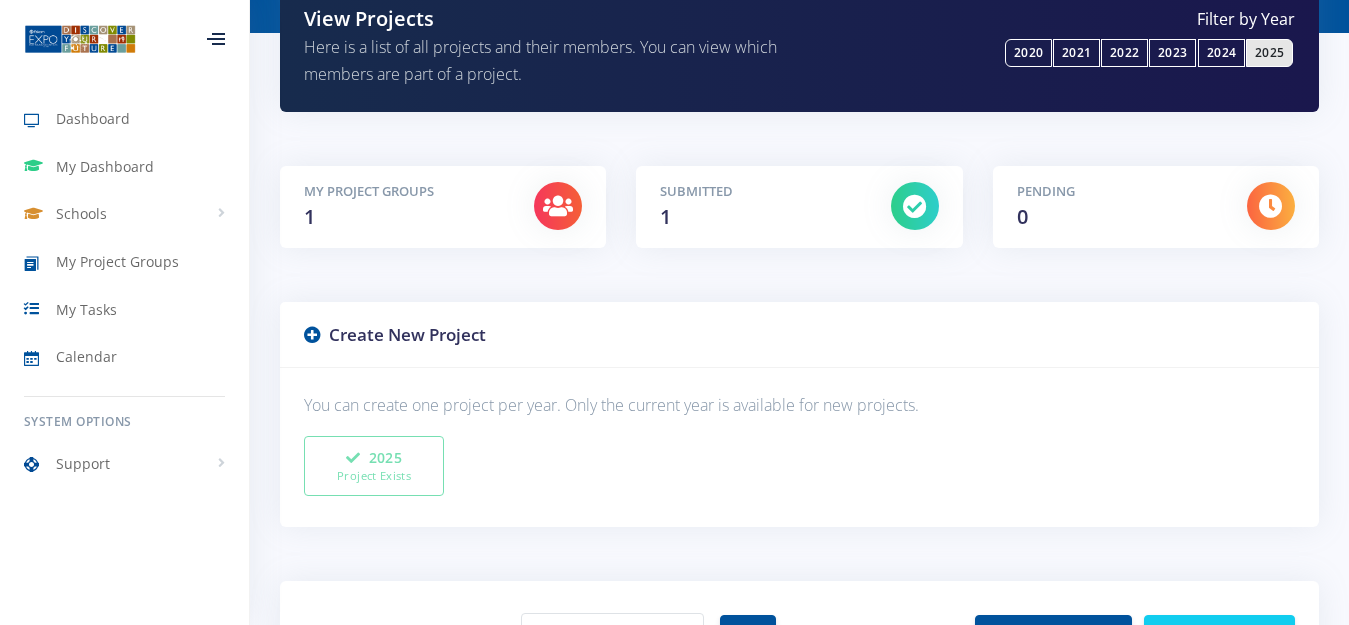 click on "My Project Groups
1" at bounding box center (404, 207) 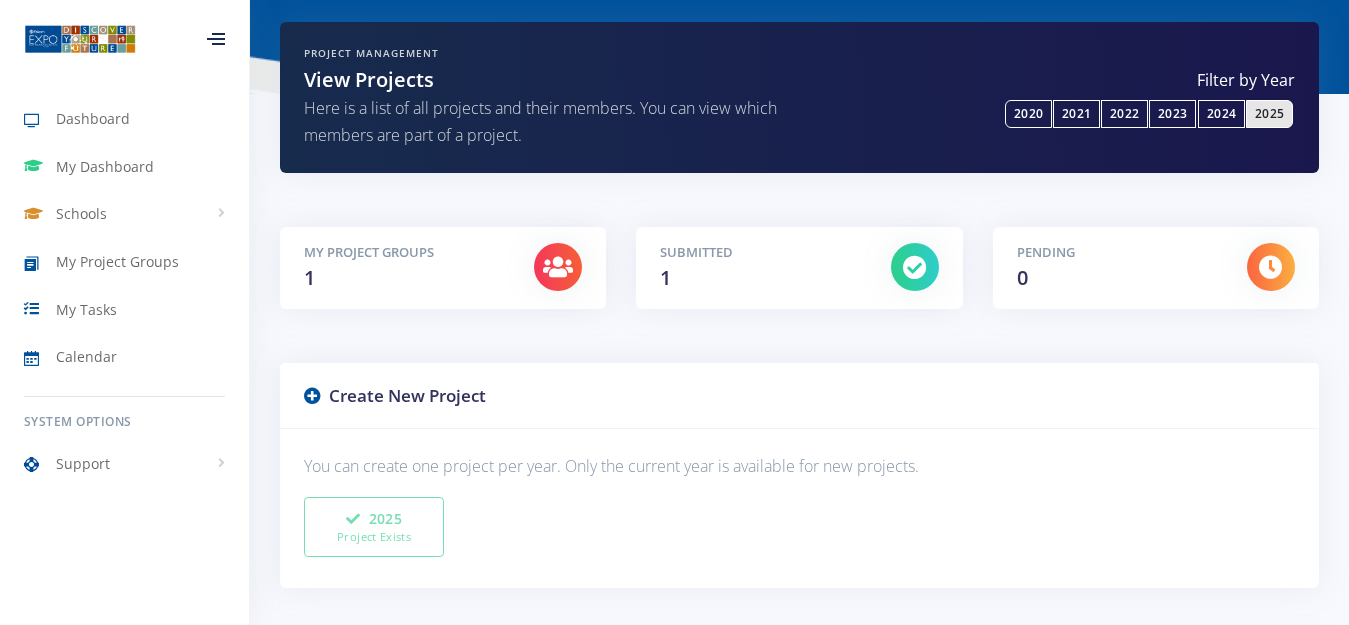 scroll, scrollTop: 139, scrollLeft: 0, axis: vertical 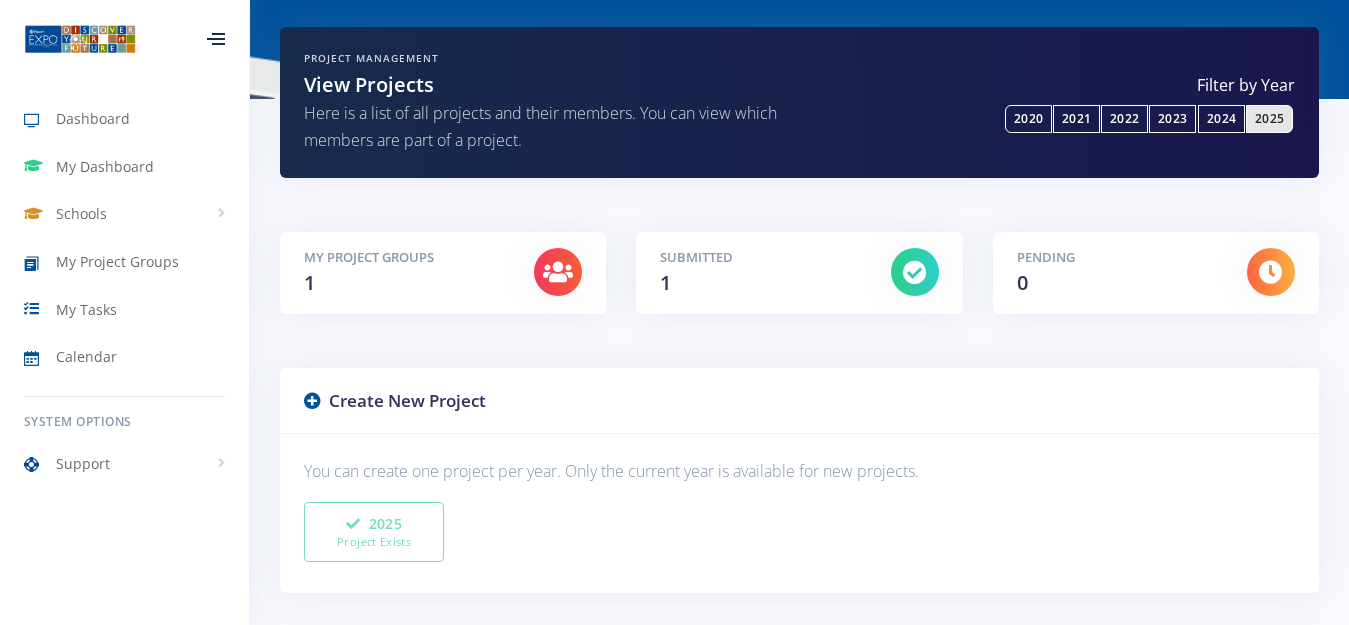 click on "Here is a list of all projects and their members. You can view which members are part of a project." at bounding box center [544, 127] 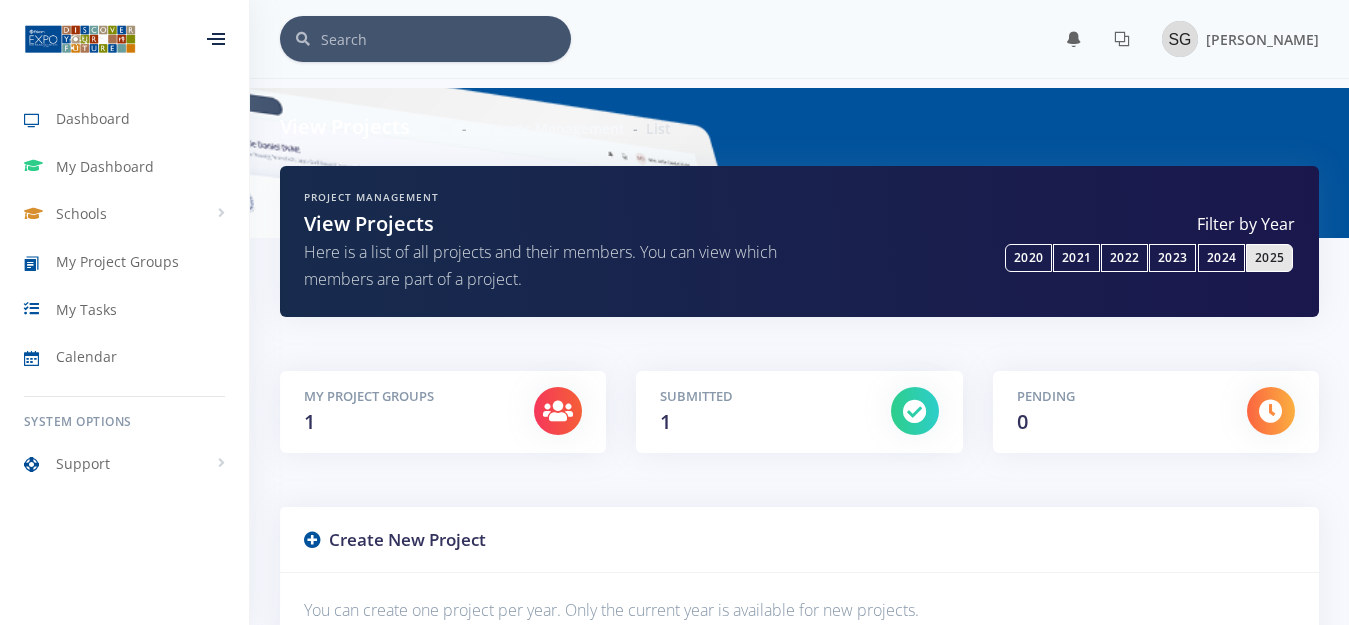 scroll, scrollTop: 0, scrollLeft: 0, axis: both 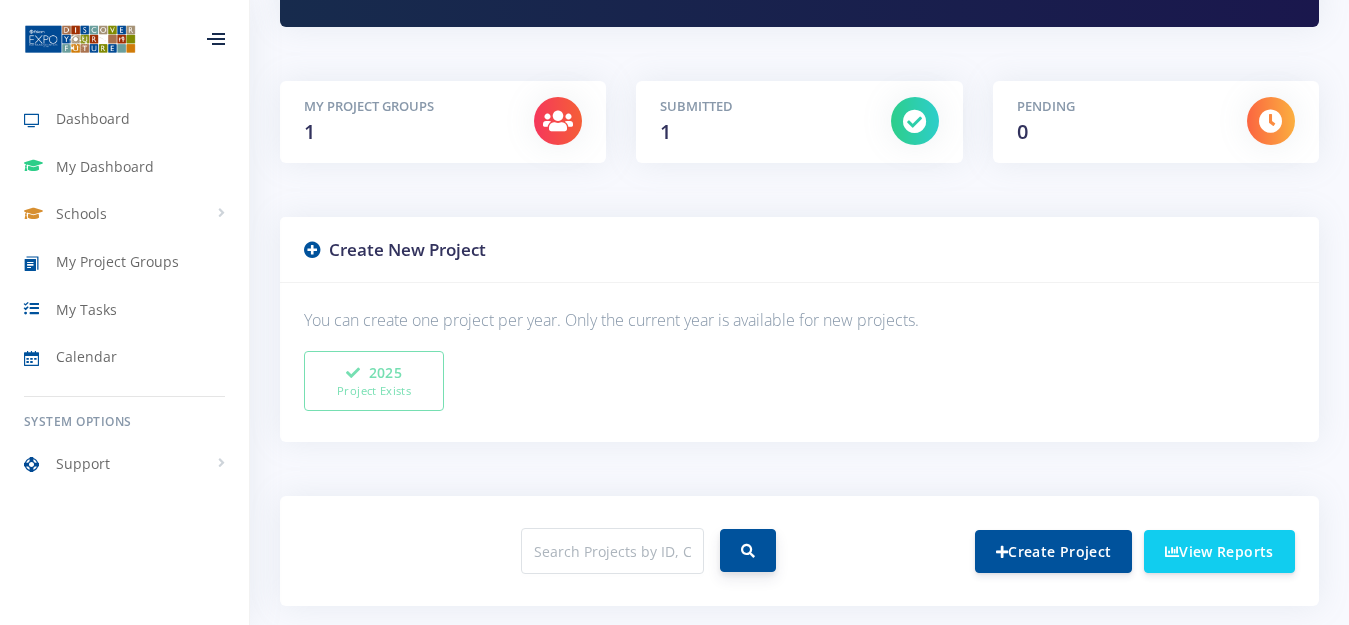 click at bounding box center [748, 550] 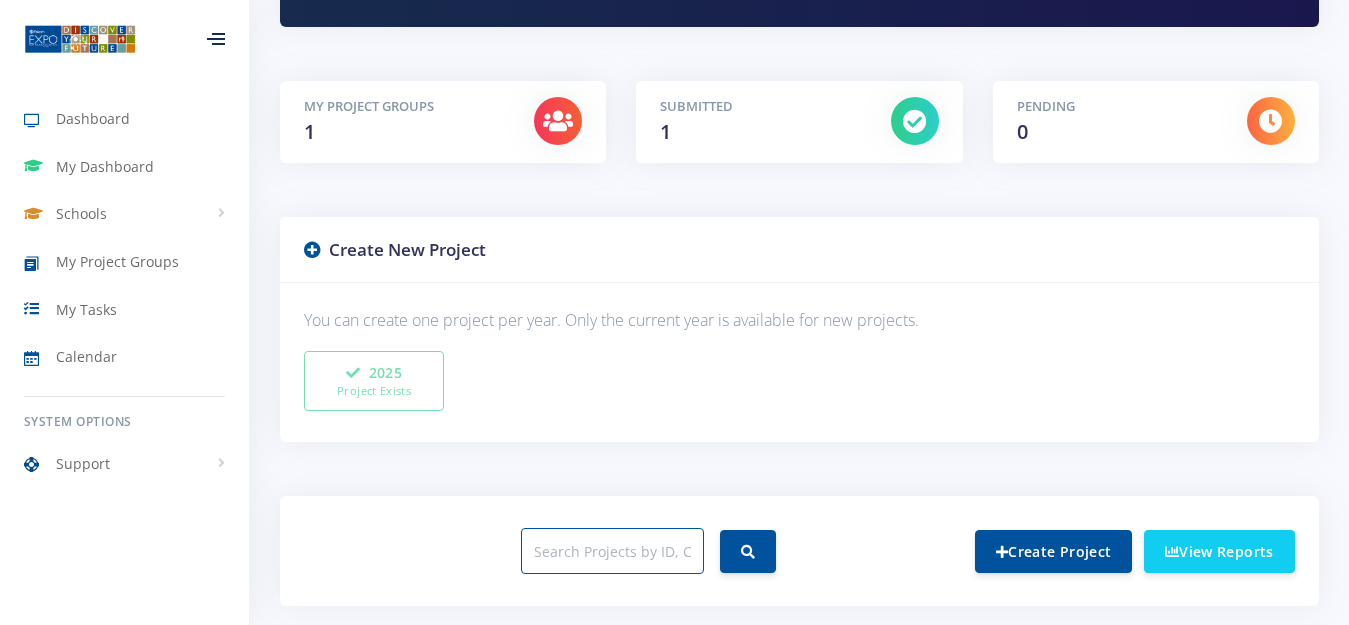 click at bounding box center (612, 551) 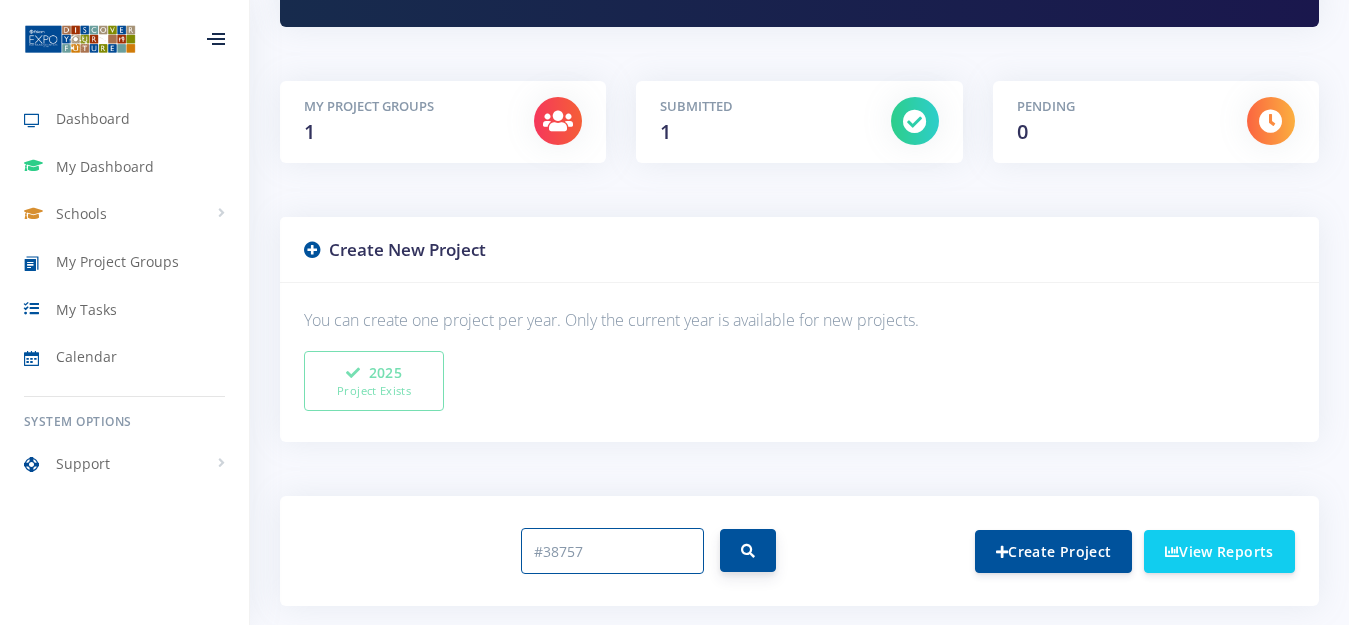 type on "#38757" 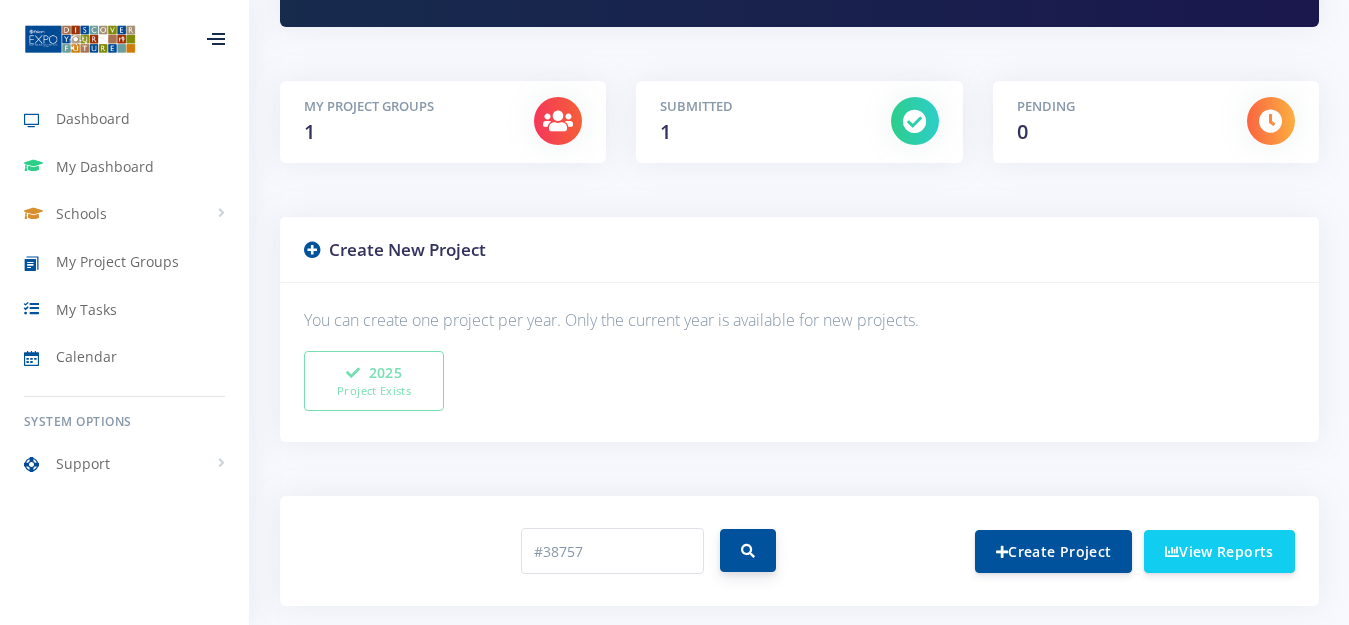 click at bounding box center [748, 550] 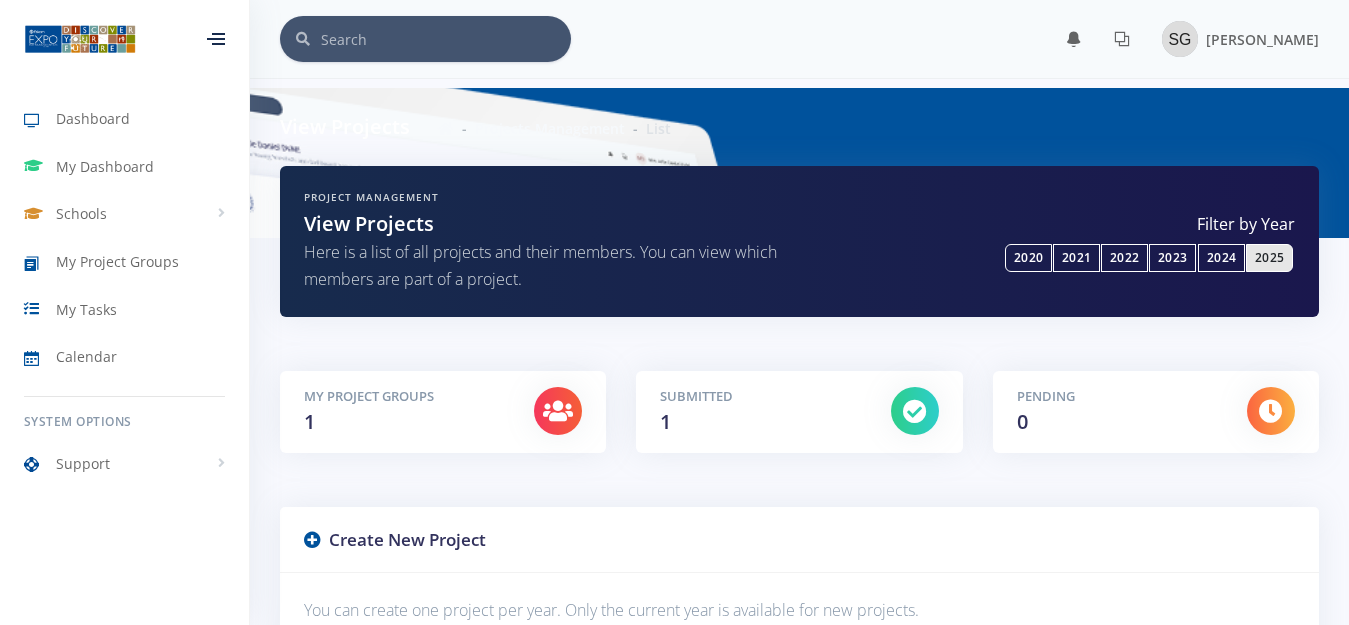 scroll, scrollTop: 0, scrollLeft: 0, axis: both 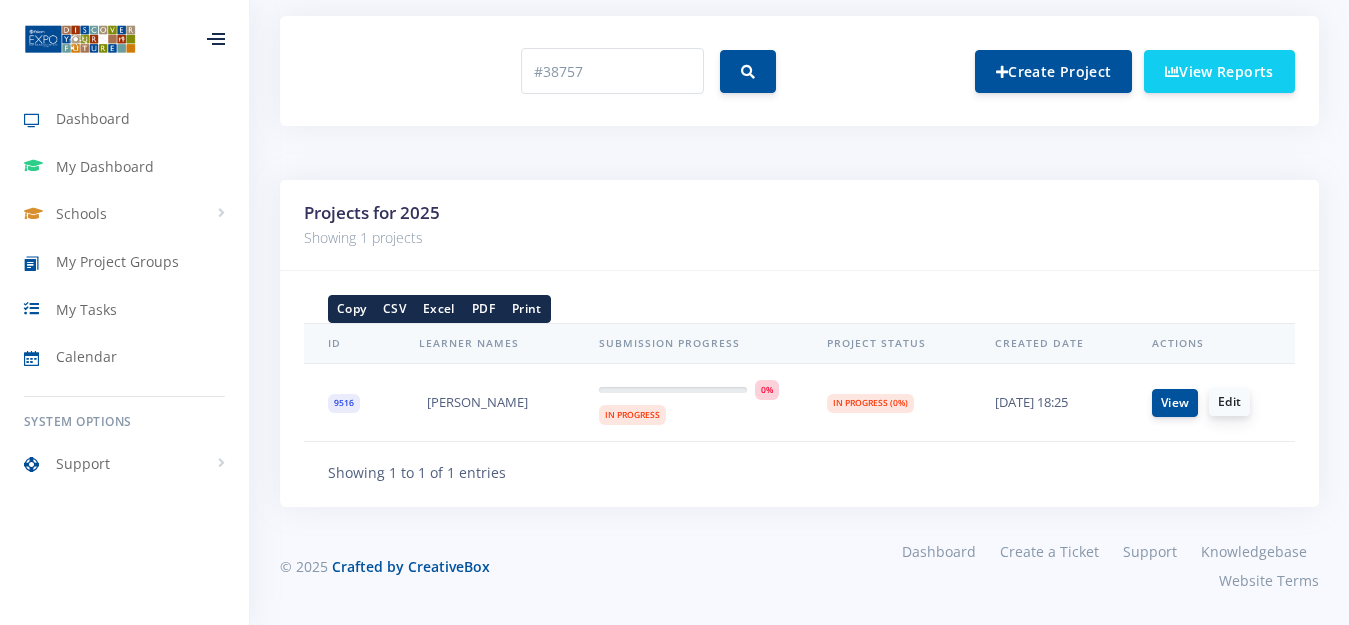 click on "Edit" at bounding box center [1229, 402] 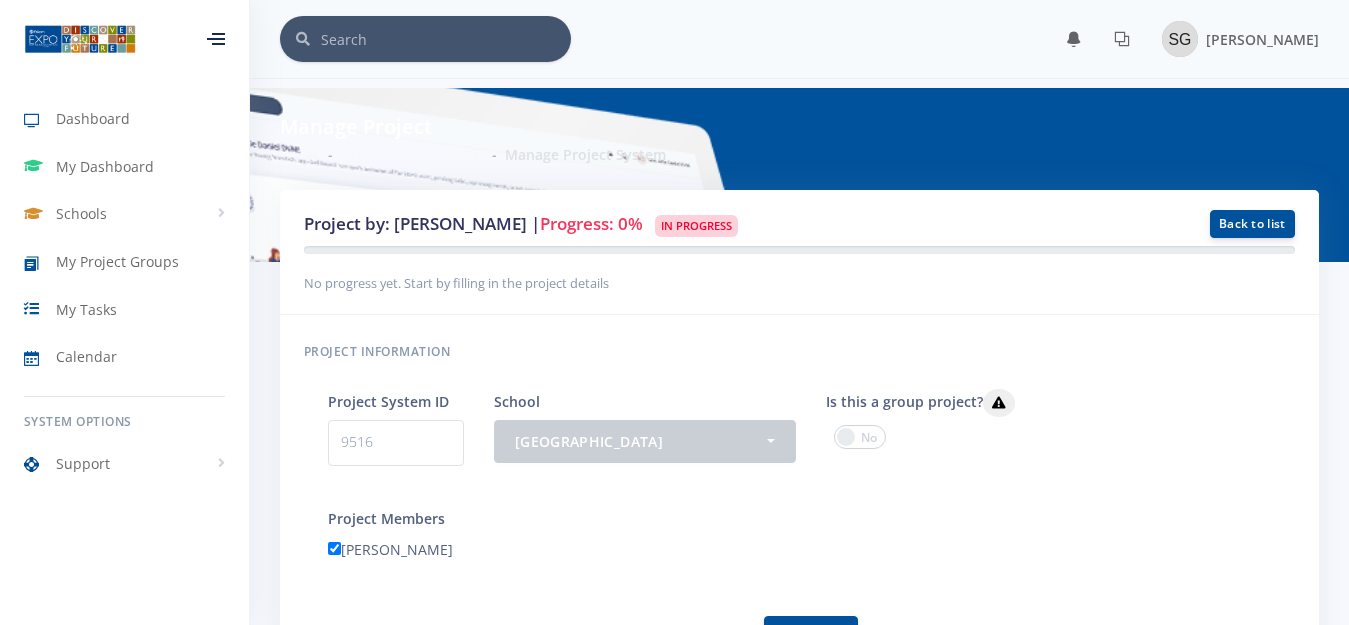 scroll, scrollTop: 0, scrollLeft: 0, axis: both 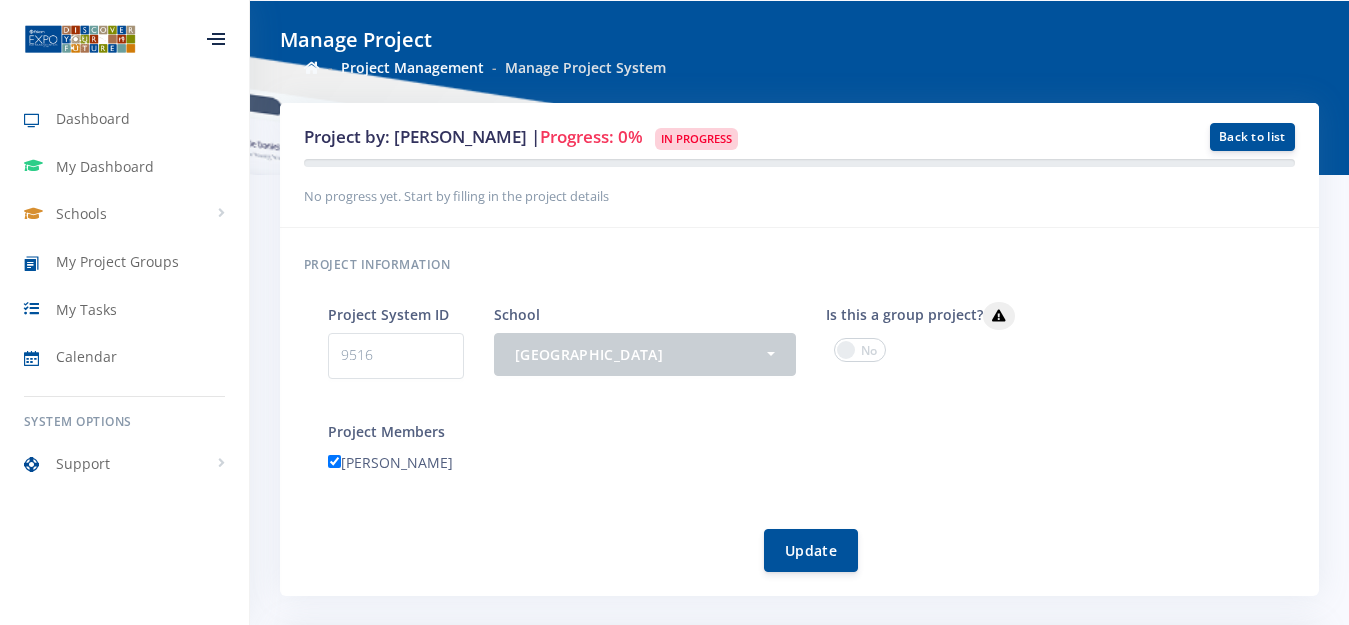 click at bounding box center [860, 350] 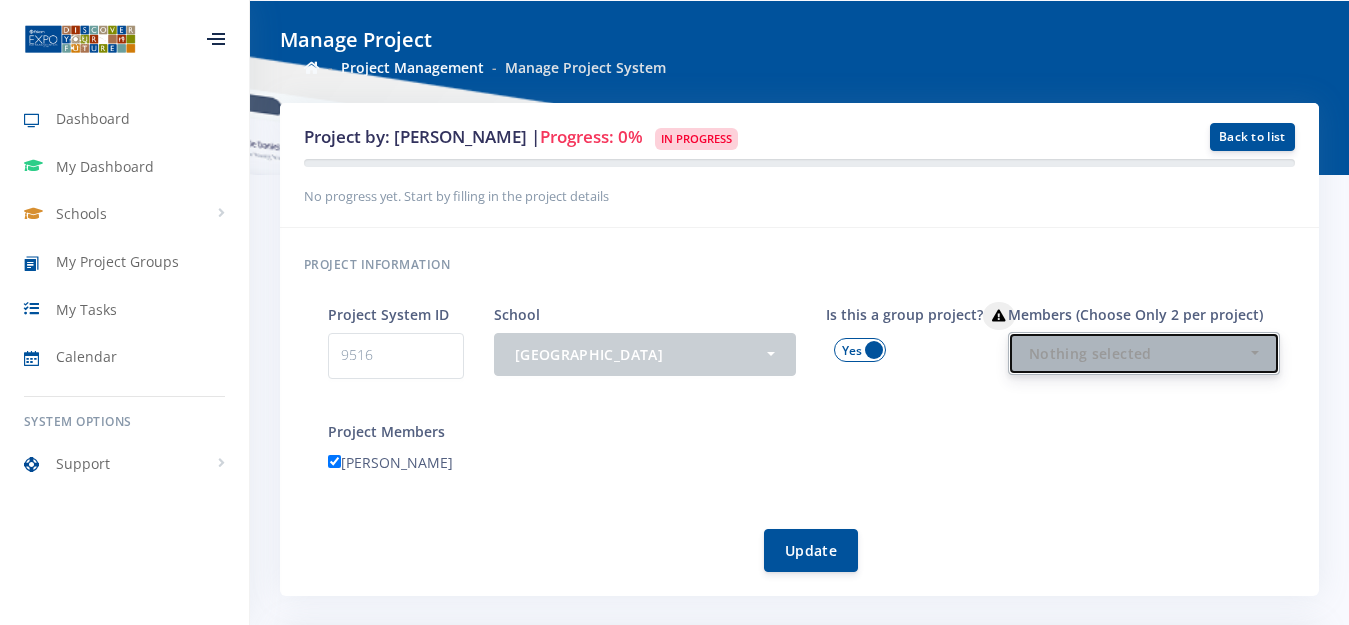 click on "Nothing selected" at bounding box center (1138, 353) 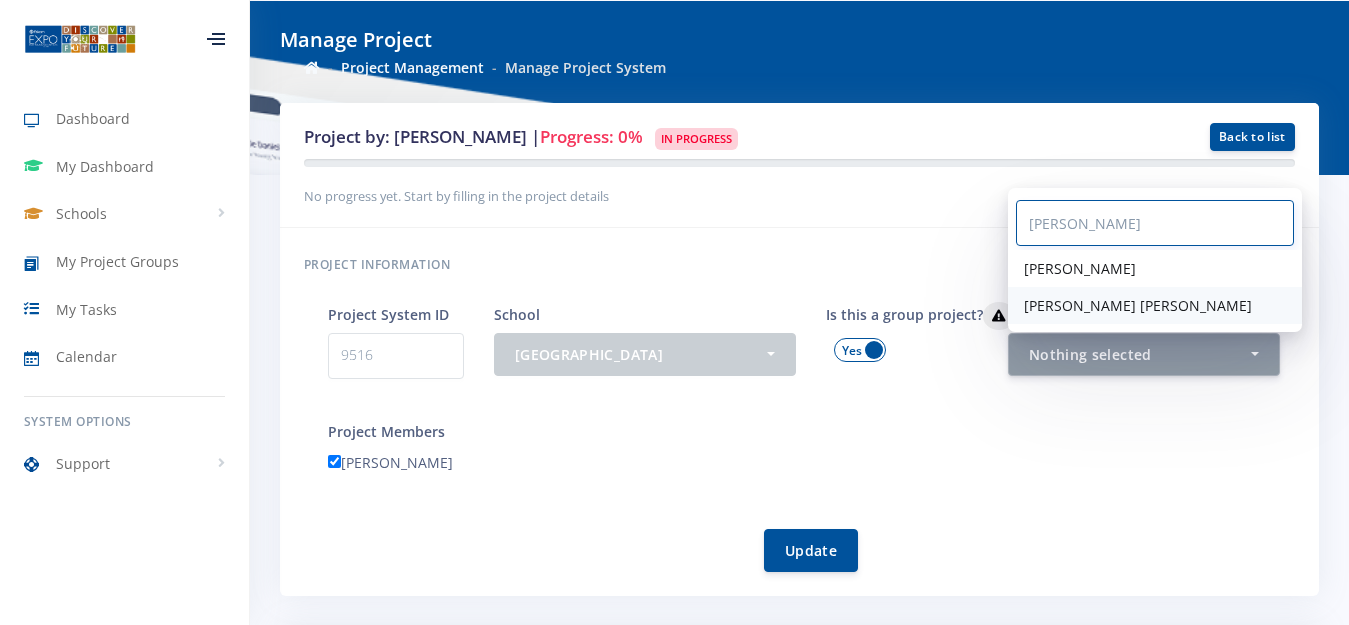 type on "mack" 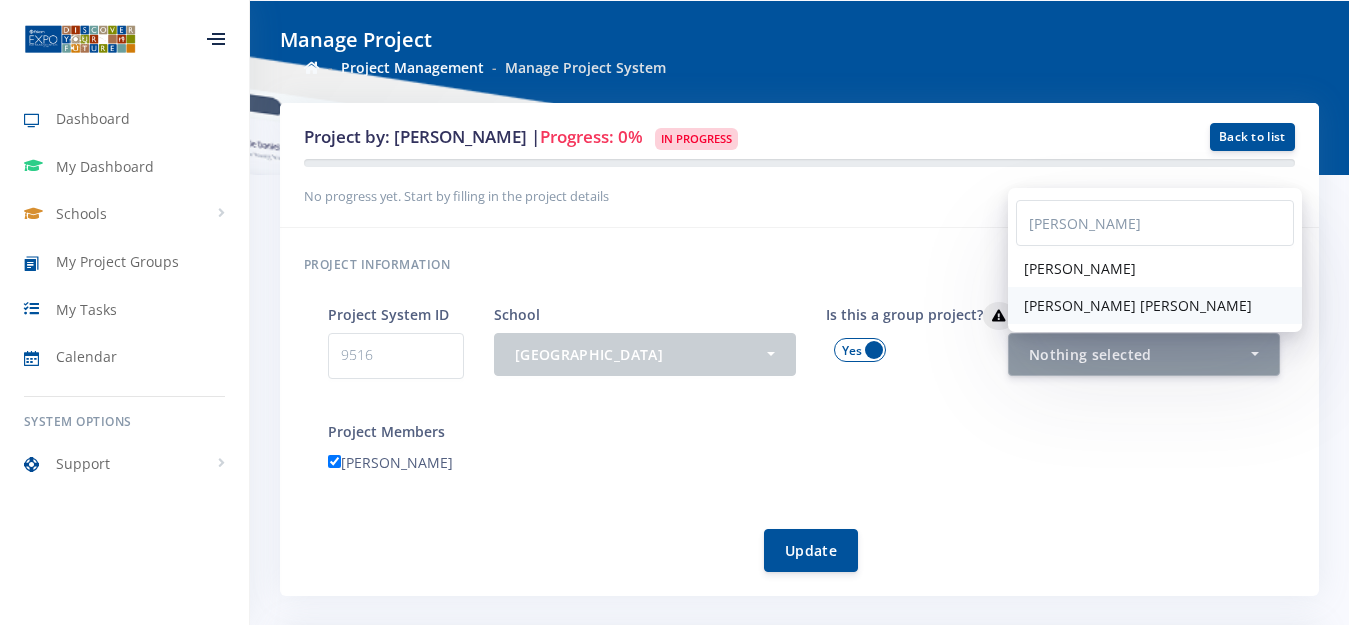 click on "Mackenzie Louise Mey" at bounding box center [1138, 305] 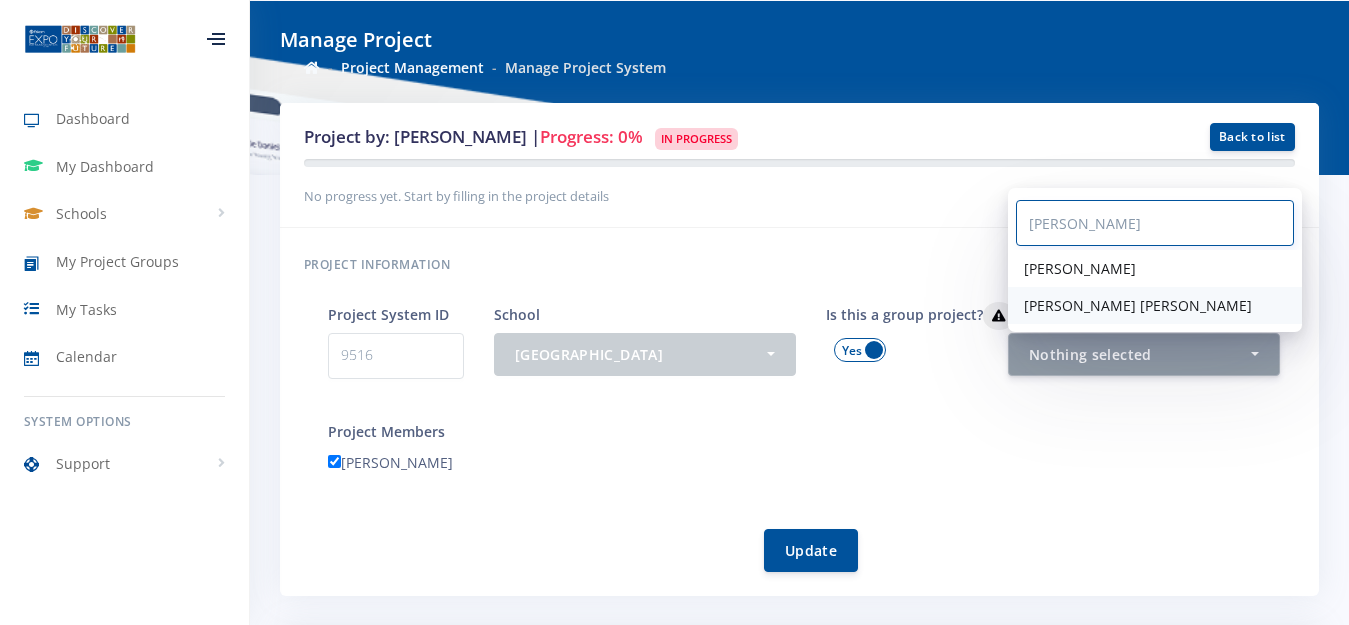 select on "38757" 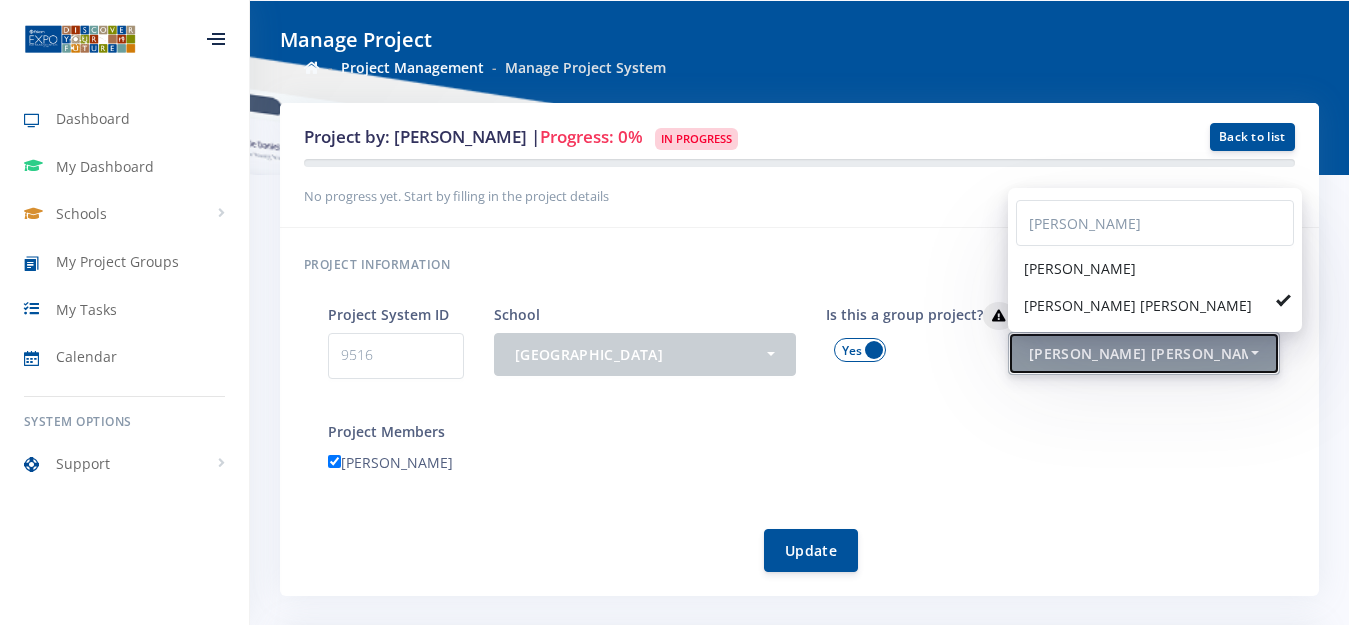 click on "[PERSON_NAME] [PERSON_NAME]" at bounding box center (1138, 353) 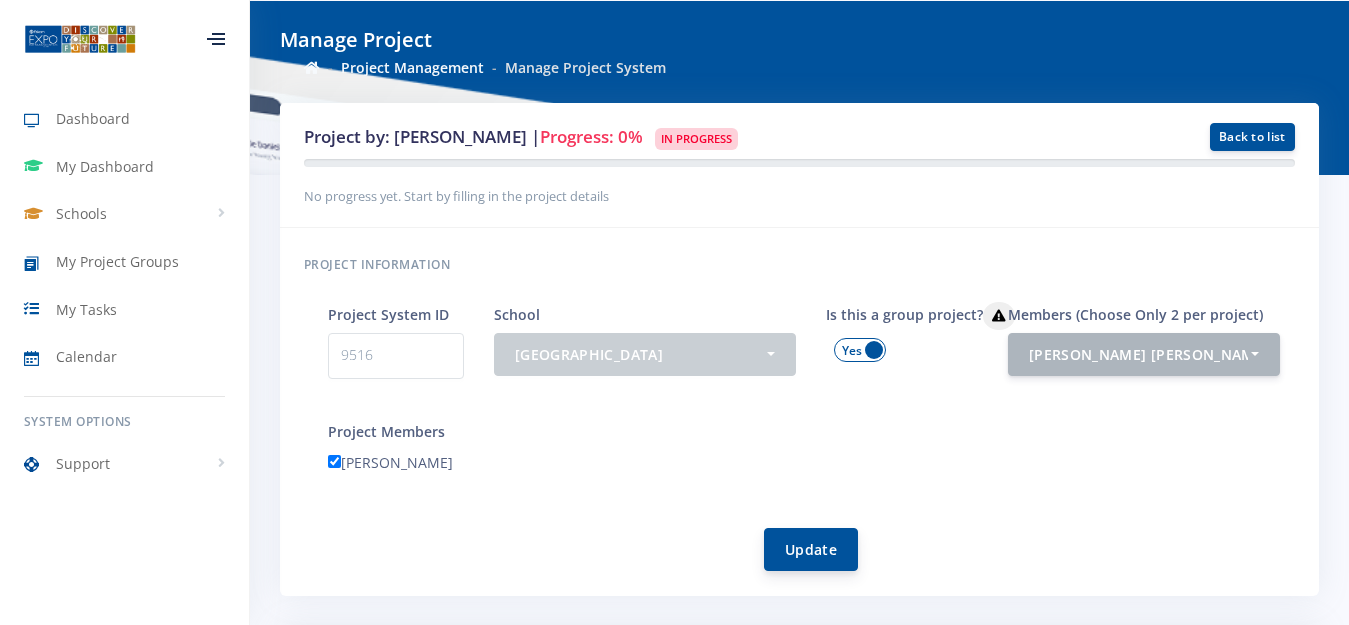 click on "Update" at bounding box center [811, 549] 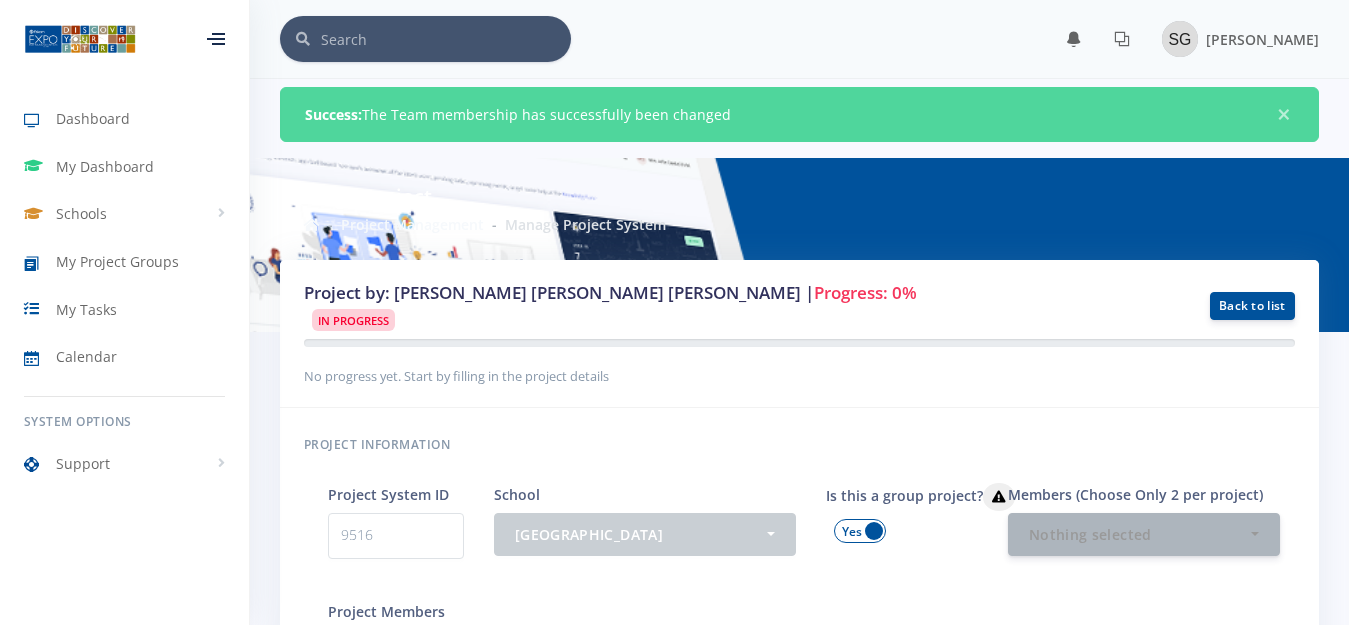 scroll, scrollTop: 0, scrollLeft: 0, axis: both 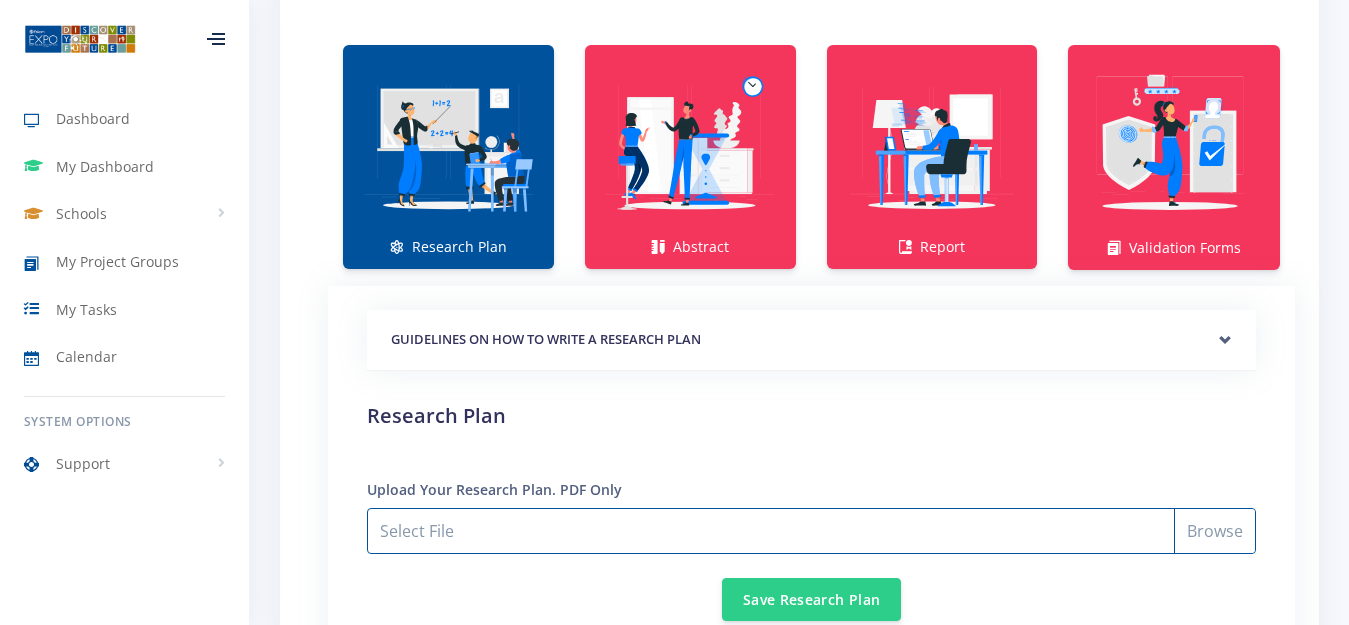 click on "Select File" at bounding box center (811, 531) 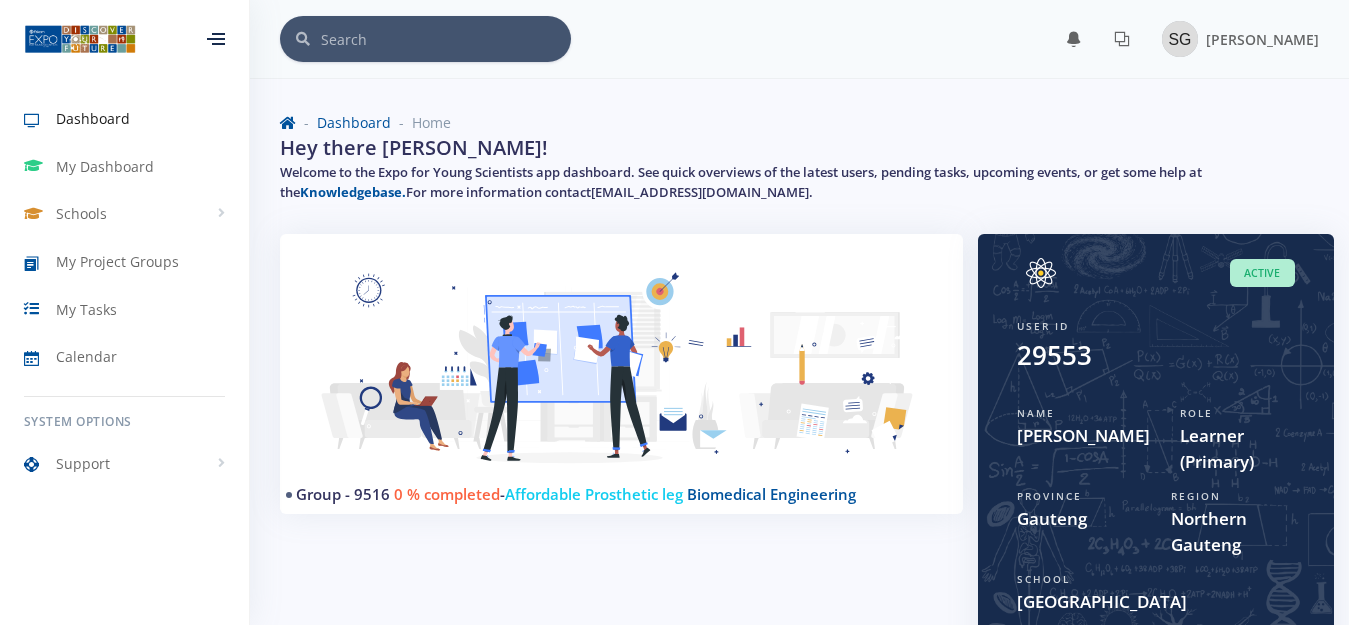 scroll, scrollTop: 0, scrollLeft: 0, axis: both 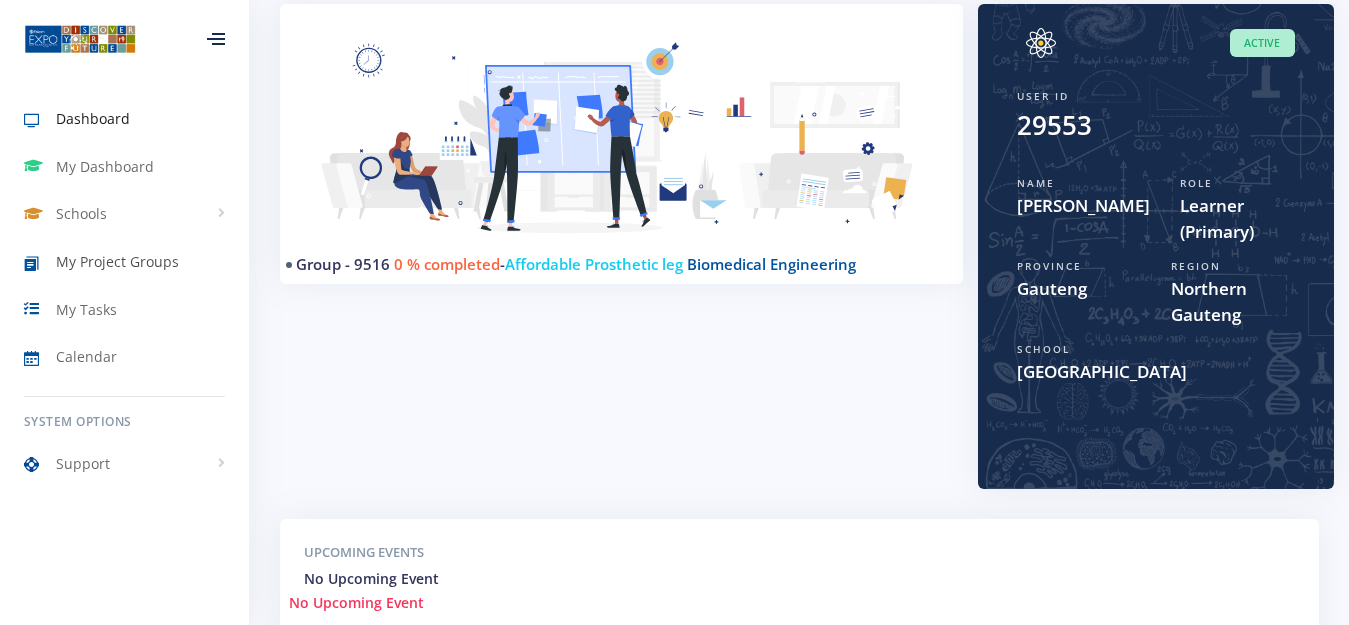 click on "My Project Groups" at bounding box center [117, 261] 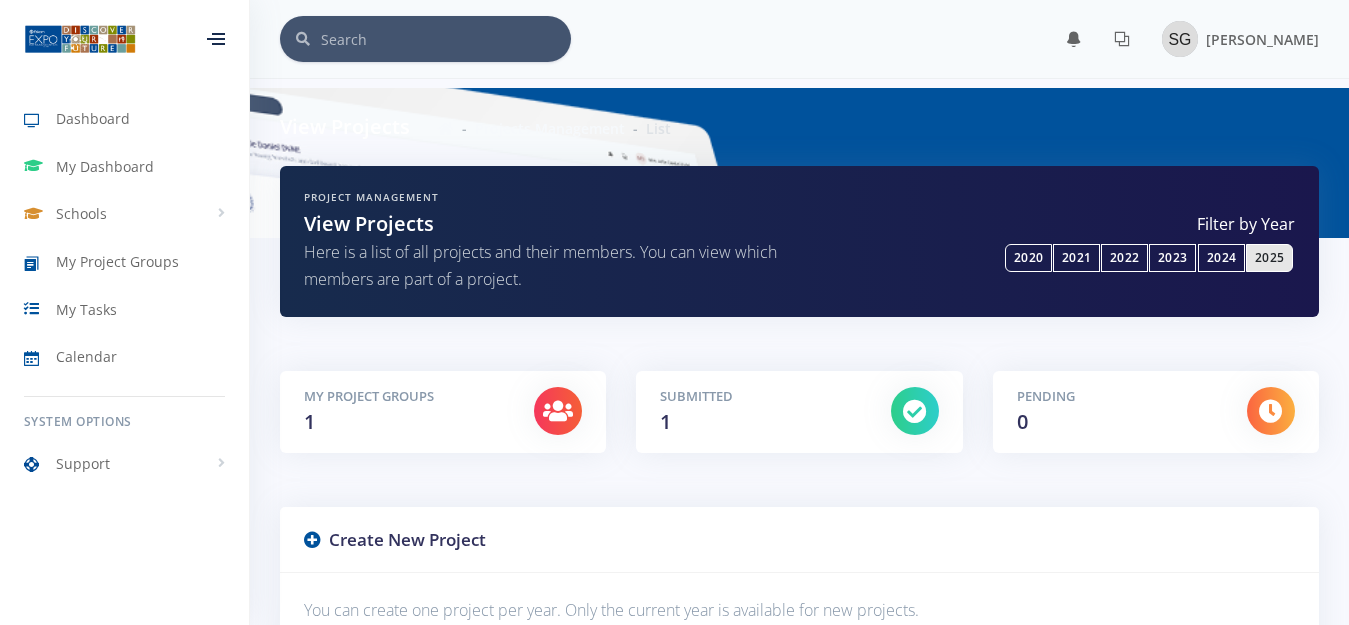 scroll, scrollTop: 0, scrollLeft: 0, axis: both 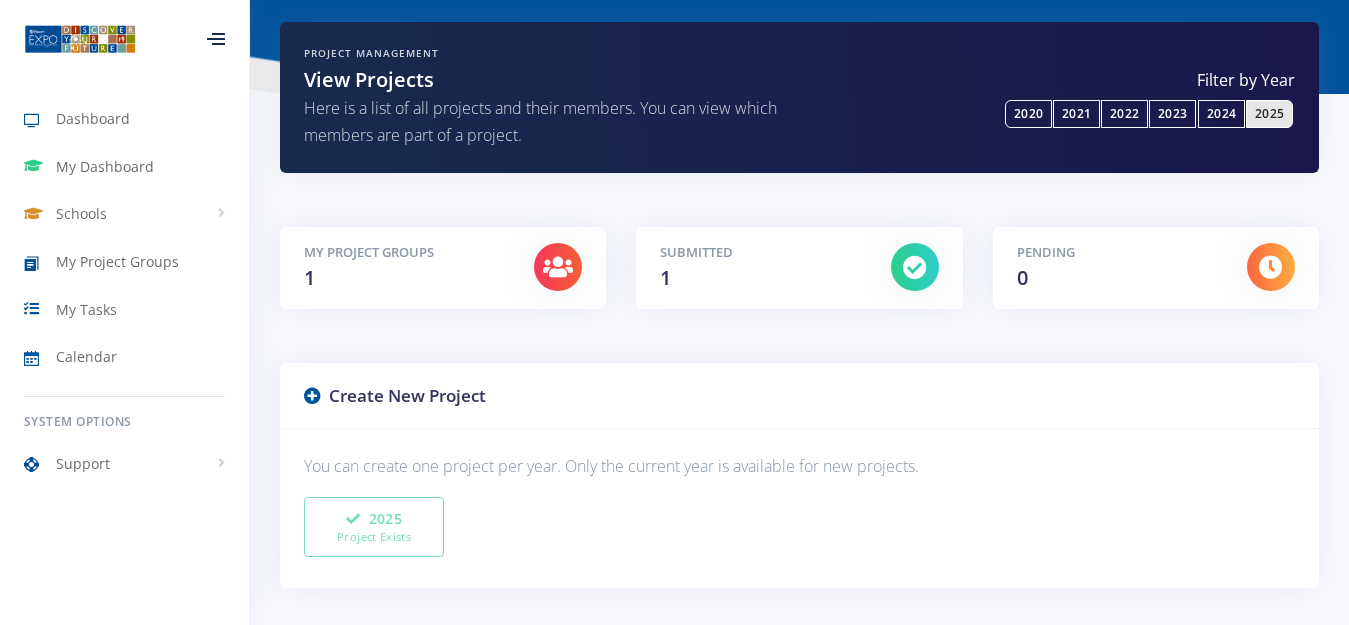 click on "Submitted
1" at bounding box center [760, 268] 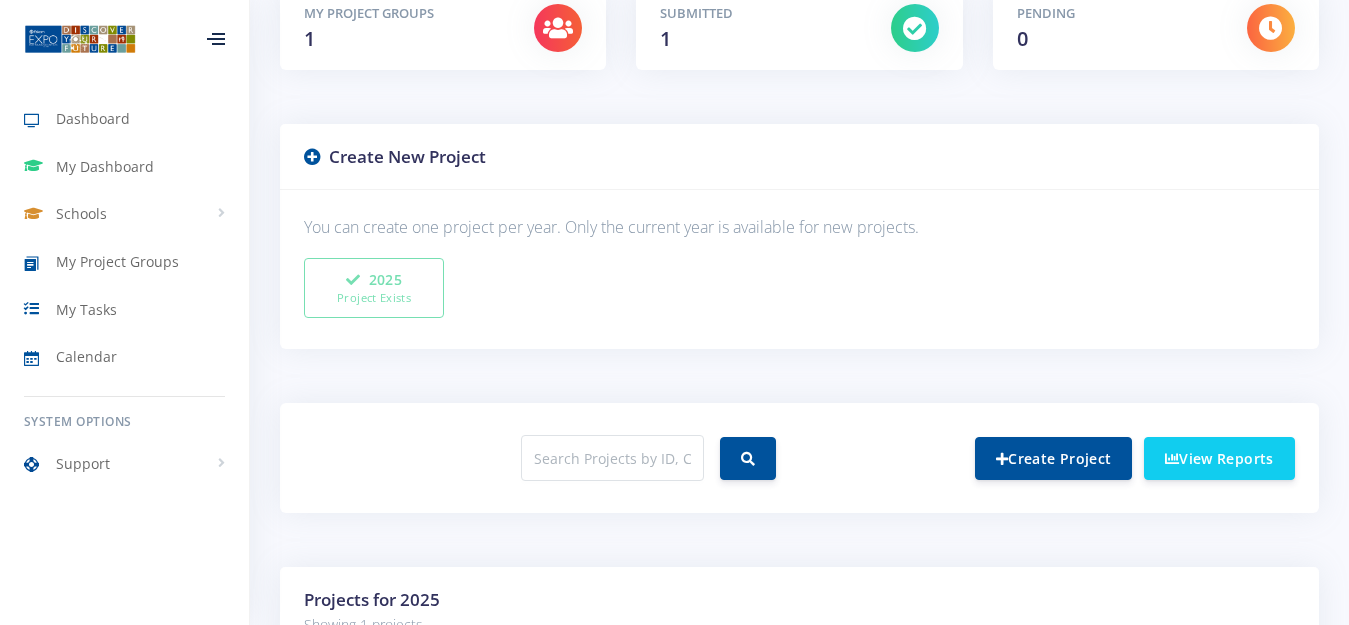 scroll, scrollTop: 394, scrollLeft: 0, axis: vertical 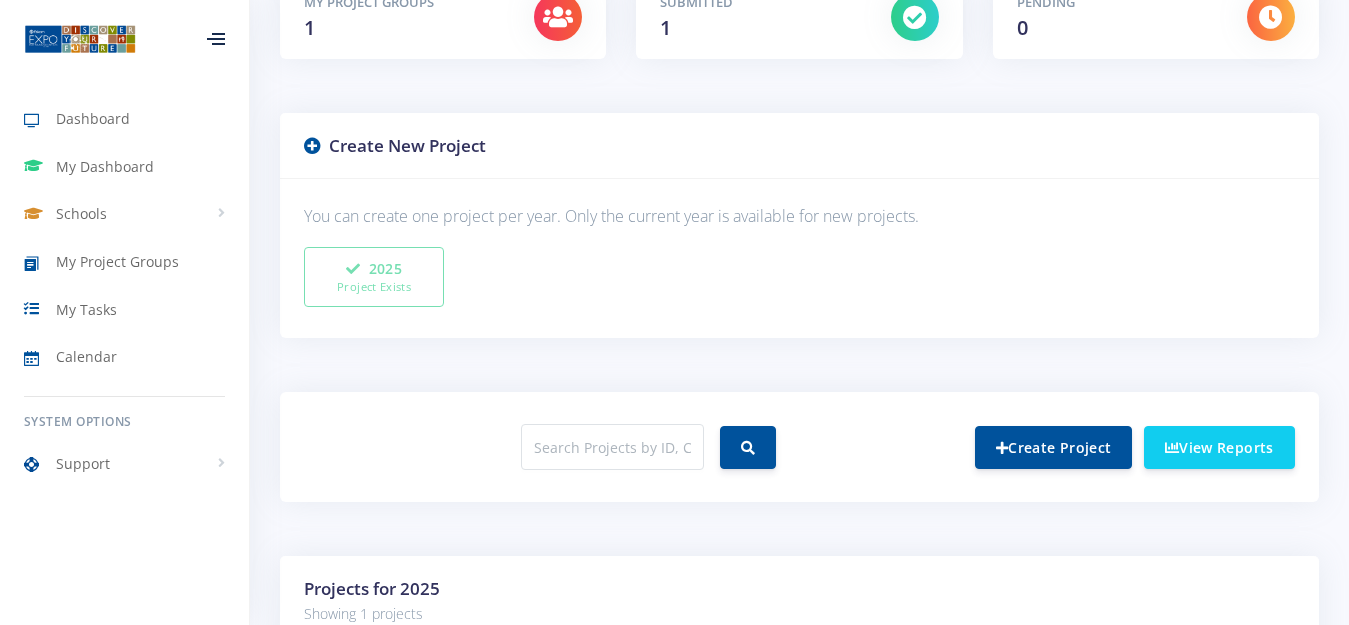 click on "Create Project
View Reports" at bounding box center [799, 447] 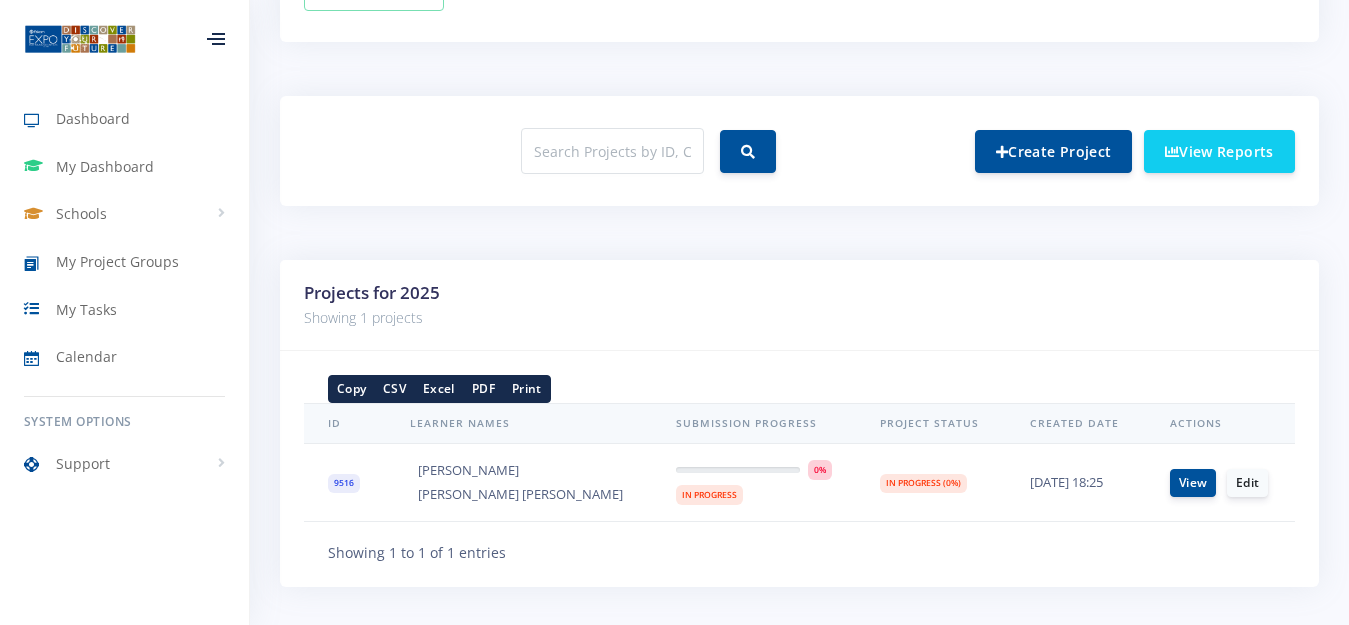 scroll, scrollTop: 770, scrollLeft: 0, axis: vertical 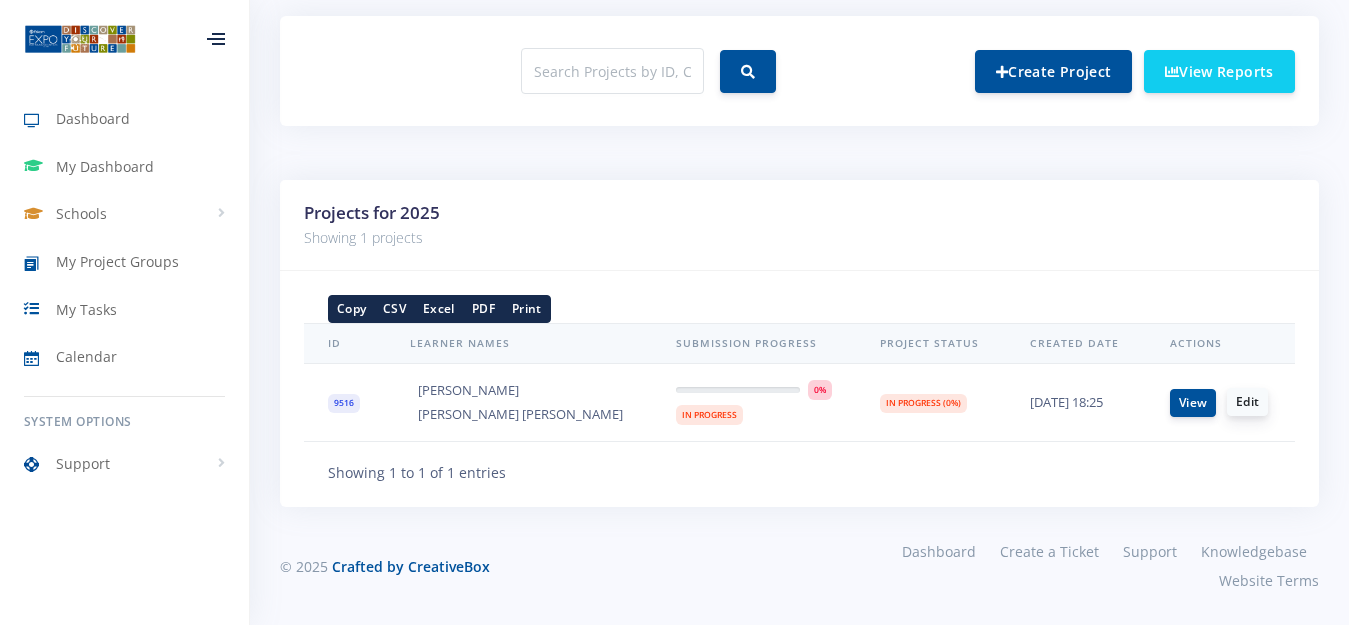 click on "Edit" at bounding box center (1247, 402) 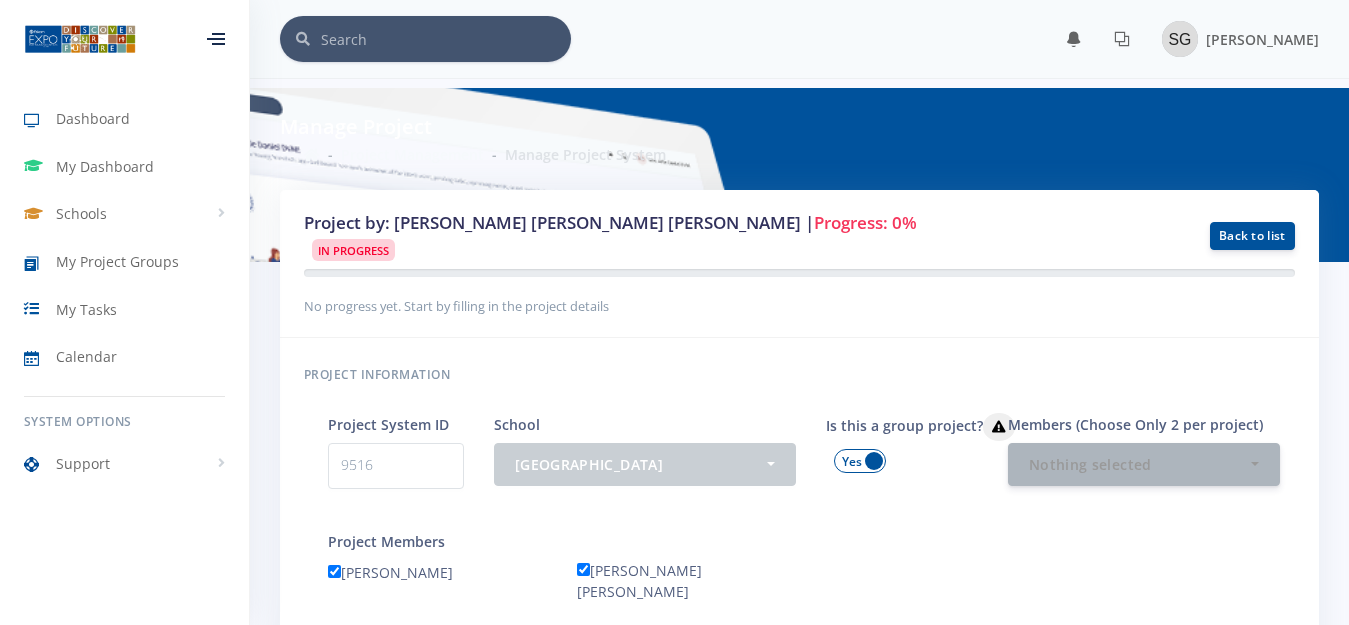 scroll, scrollTop: 0, scrollLeft: 0, axis: both 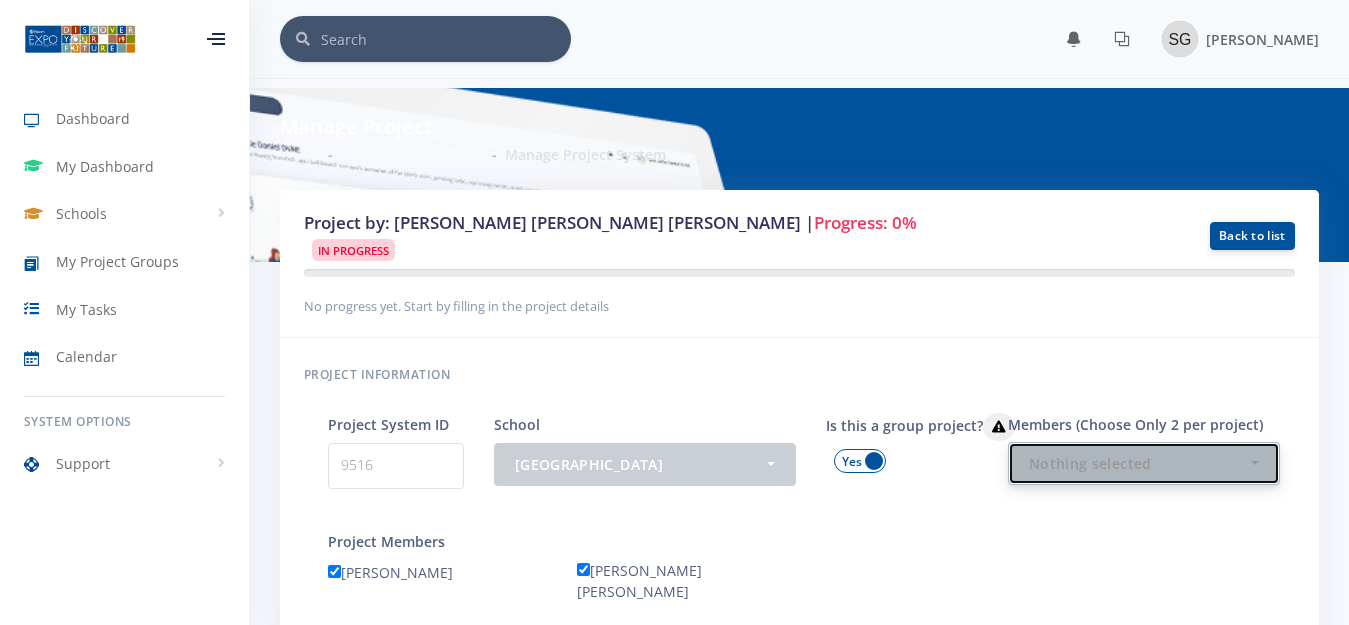 click on "Nothing selected" at bounding box center [1138, 463] 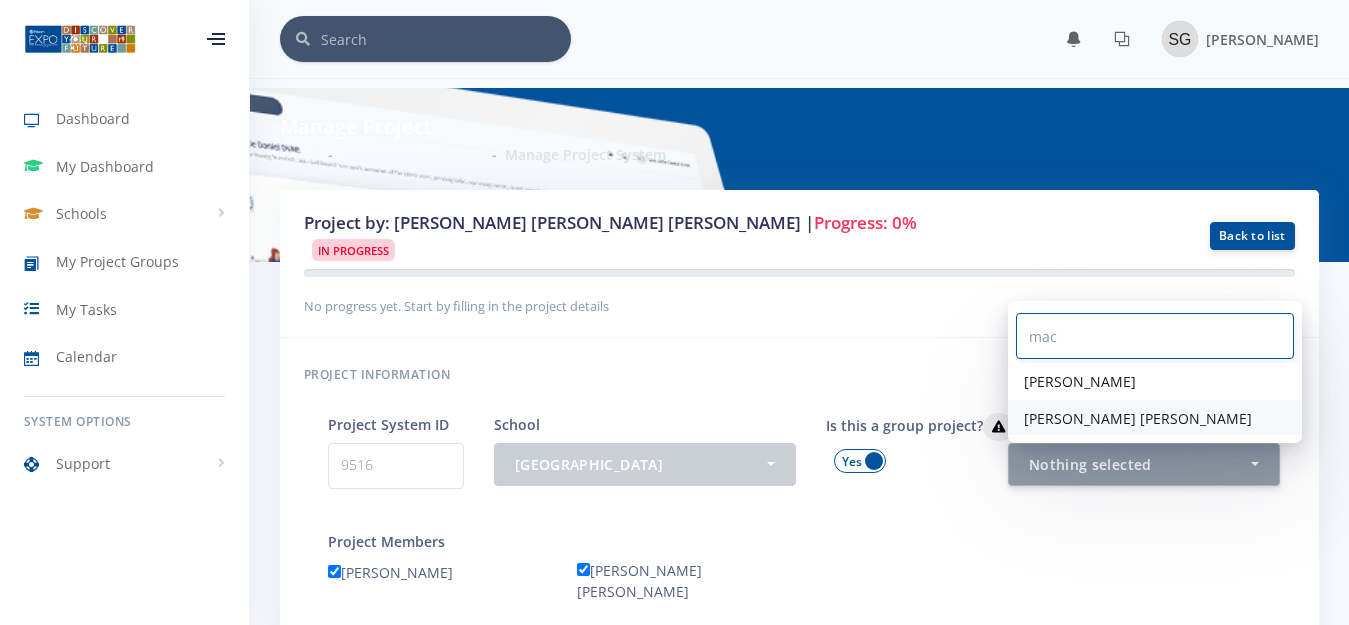 type on "mac" 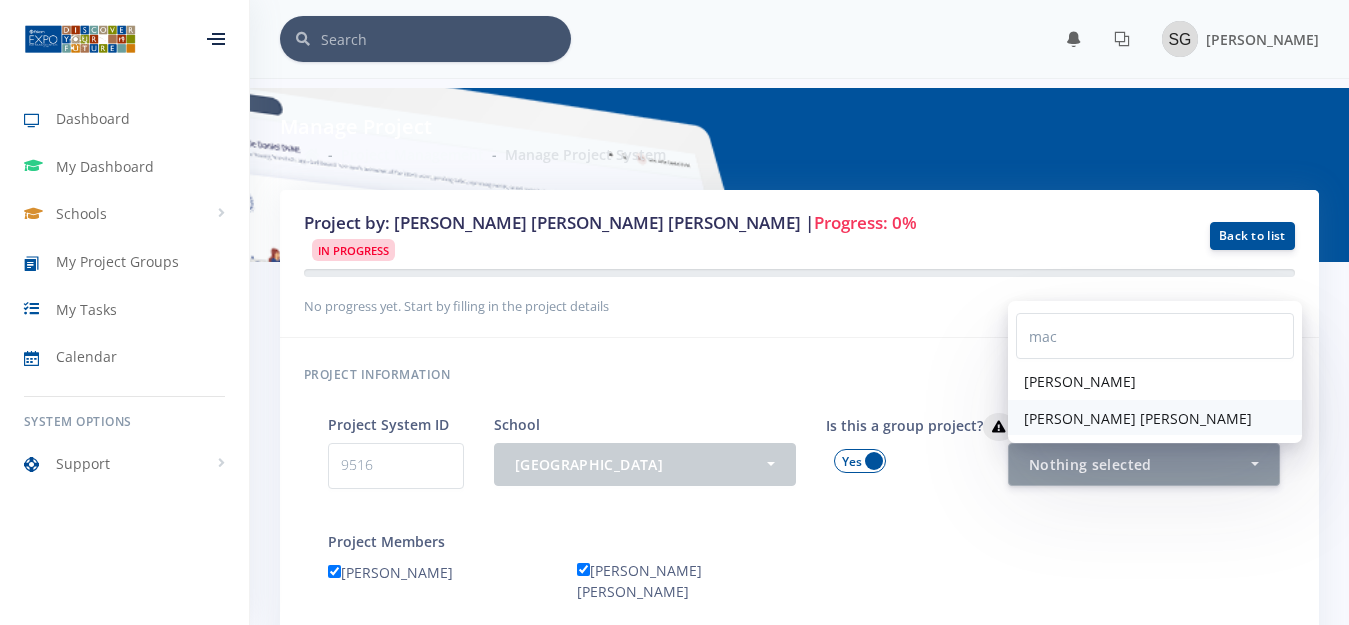 click on "[PERSON_NAME] [PERSON_NAME]" at bounding box center (1138, 418) 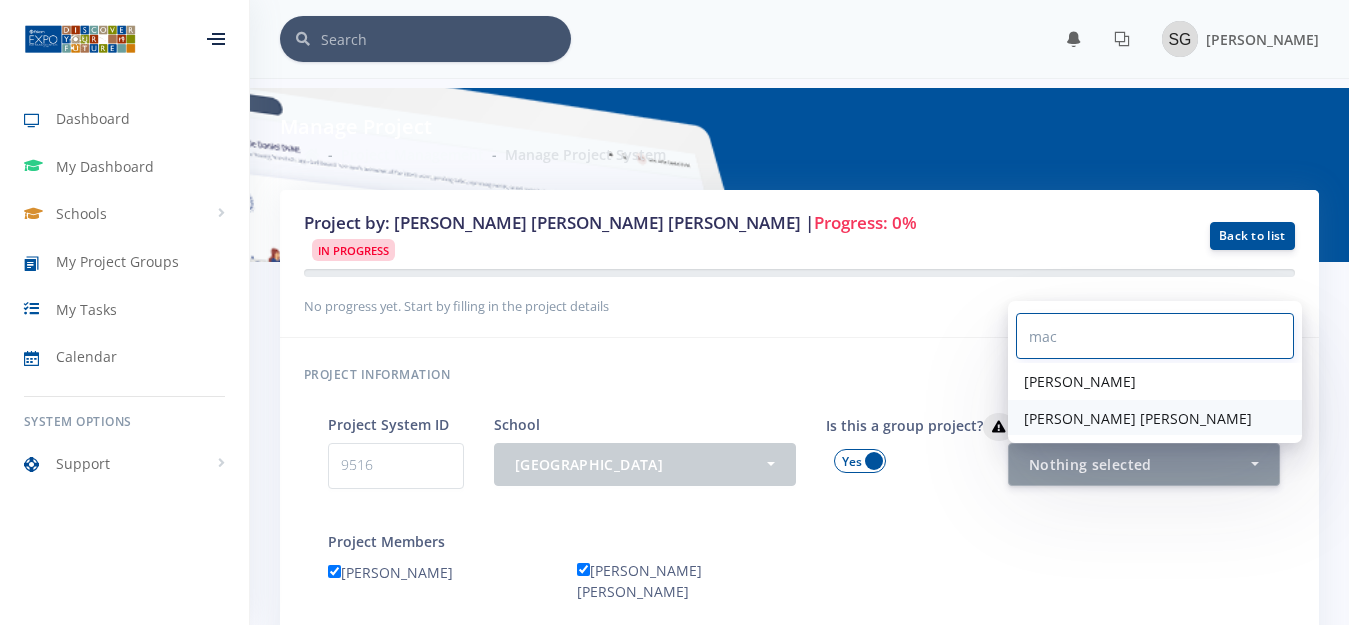select on "38757" 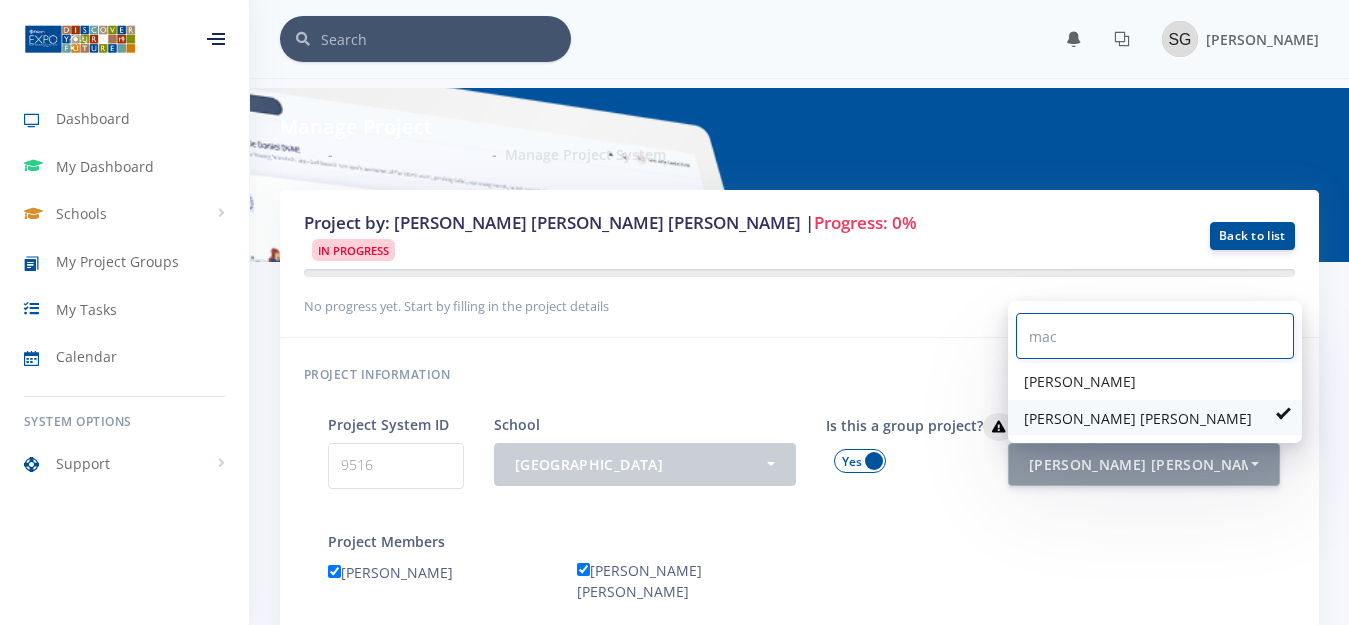 scroll, scrollTop: 1577, scrollLeft: 0, axis: vertical 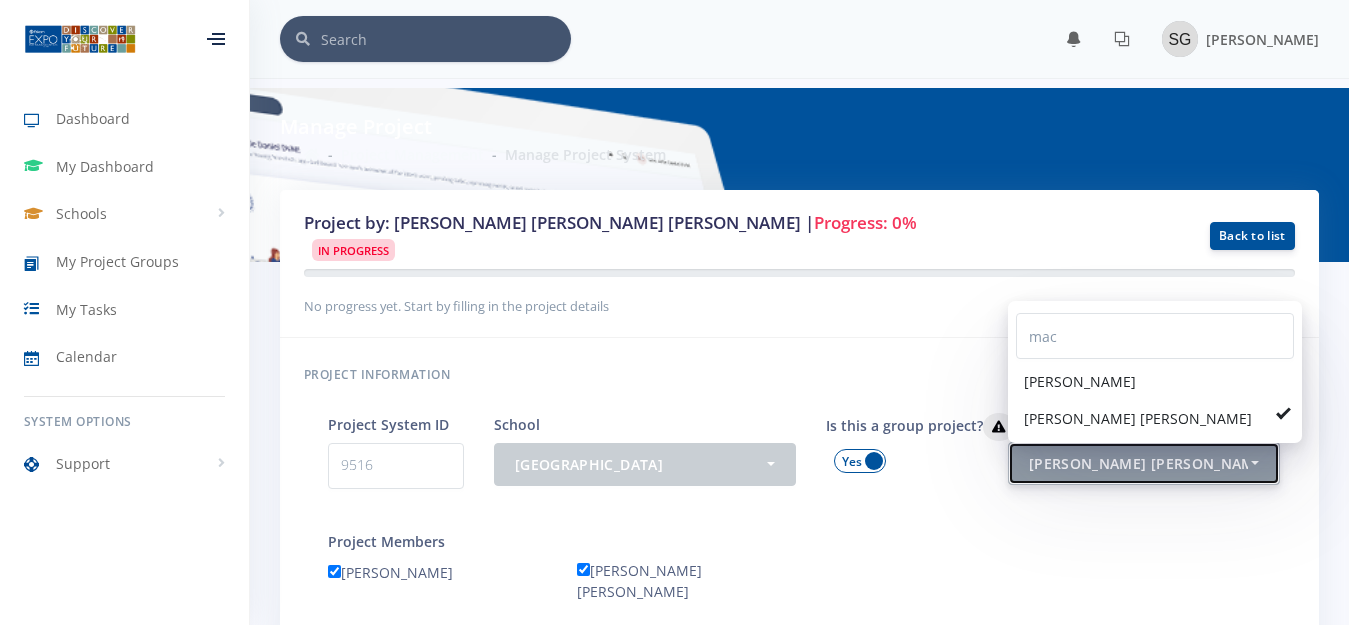 click on "[PERSON_NAME] [PERSON_NAME]" at bounding box center (1138, 463) 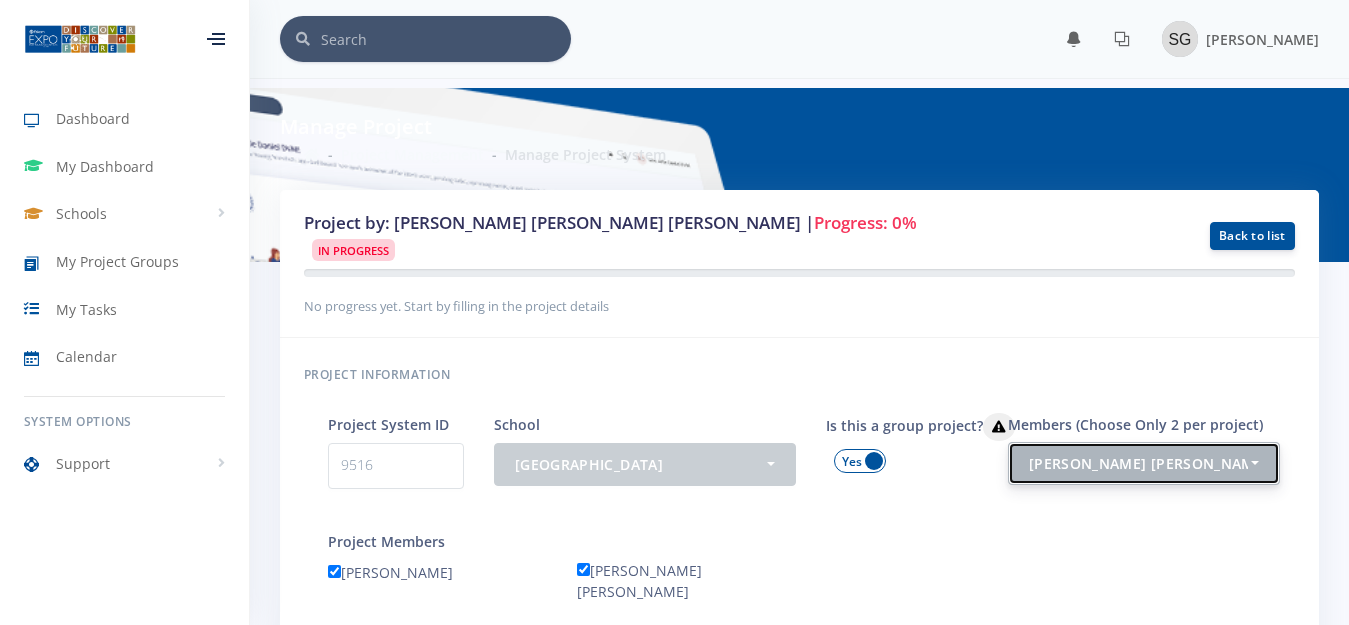 click on "[PERSON_NAME] [PERSON_NAME]" at bounding box center [1138, 463] 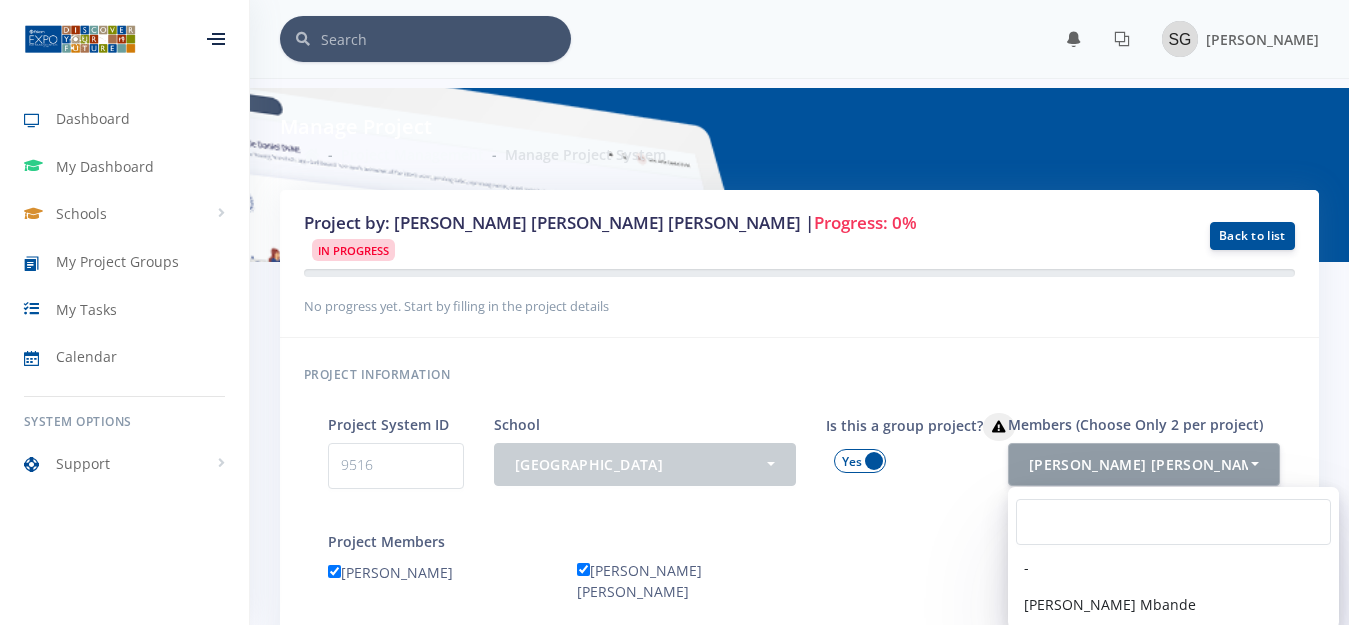 click on "Is this a group project?" at bounding box center (894, 470) 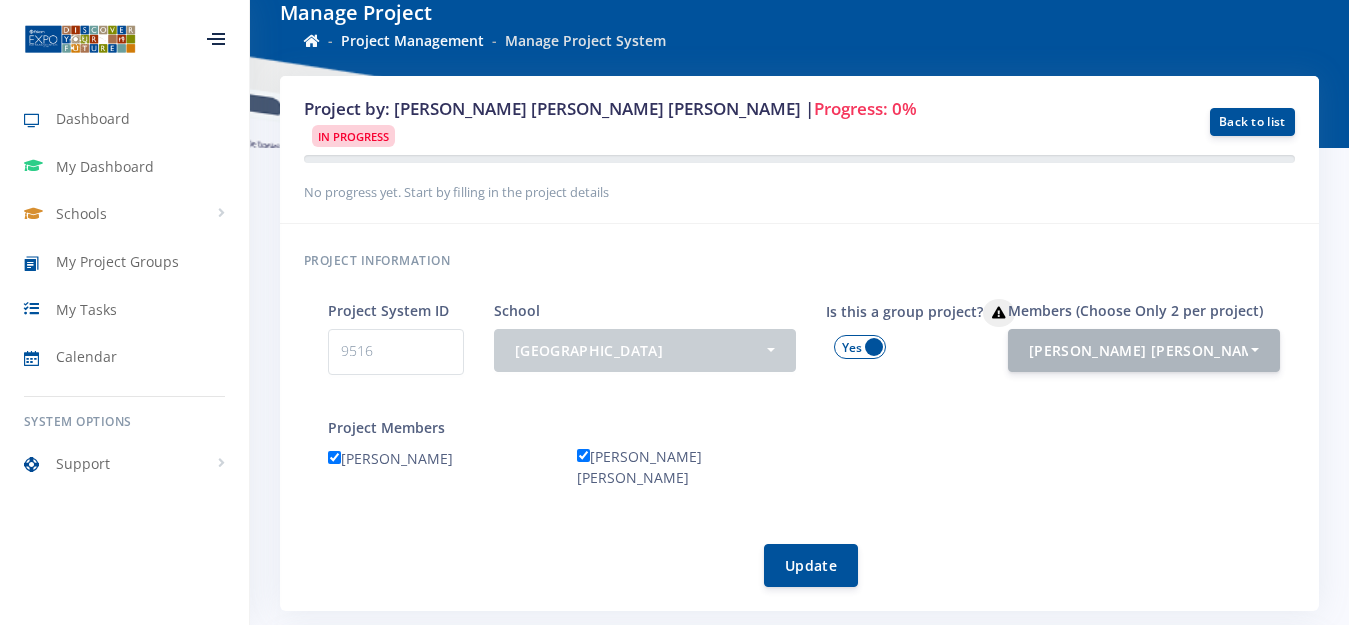 scroll, scrollTop: 318, scrollLeft: 0, axis: vertical 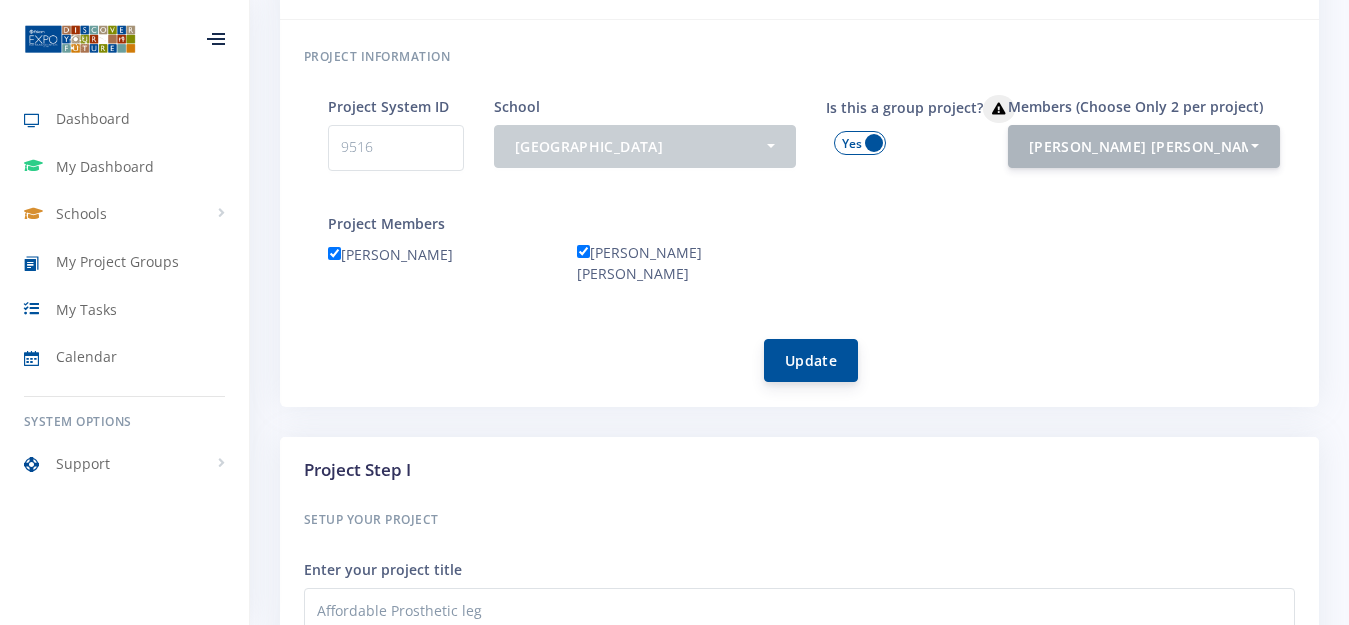 click on "Update" at bounding box center (811, 360) 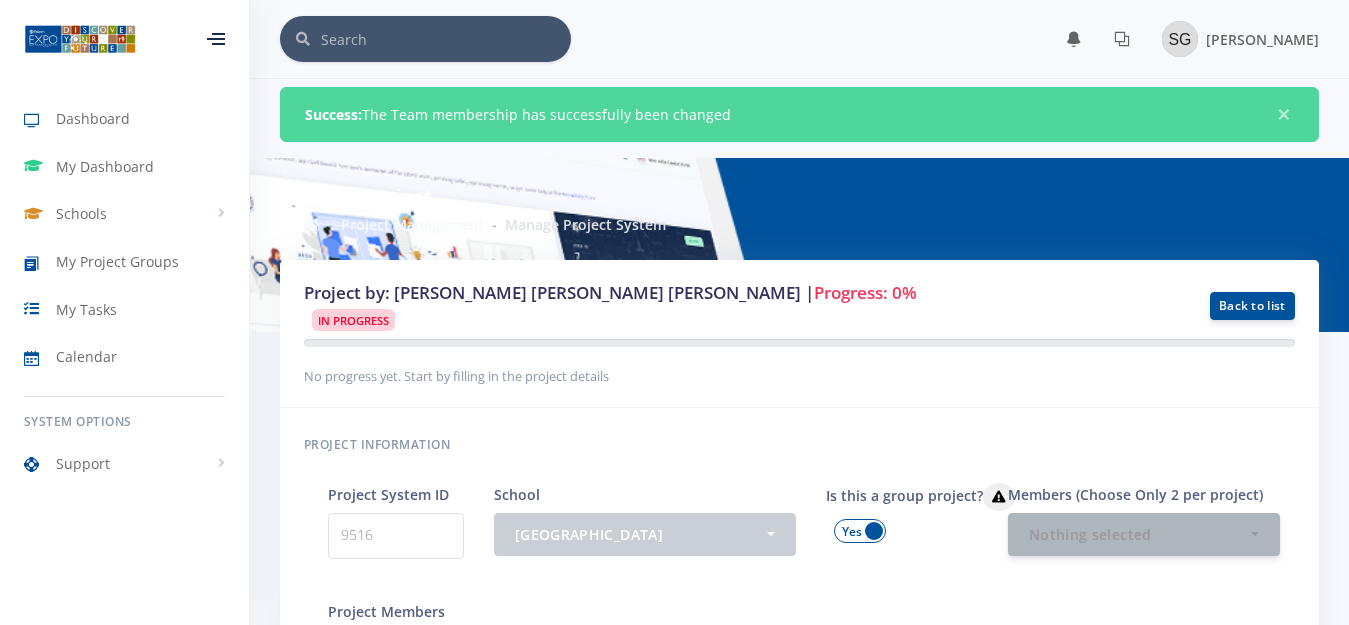 scroll, scrollTop: 0, scrollLeft: 0, axis: both 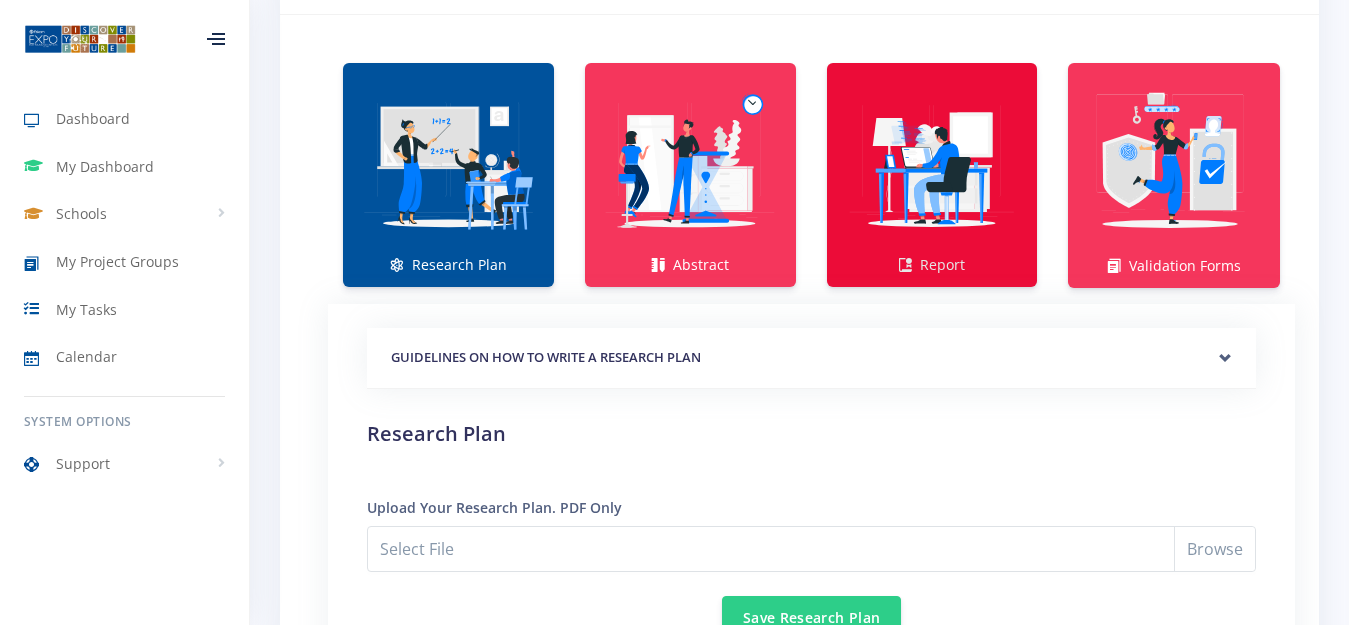 click on "Report" at bounding box center (932, 175) 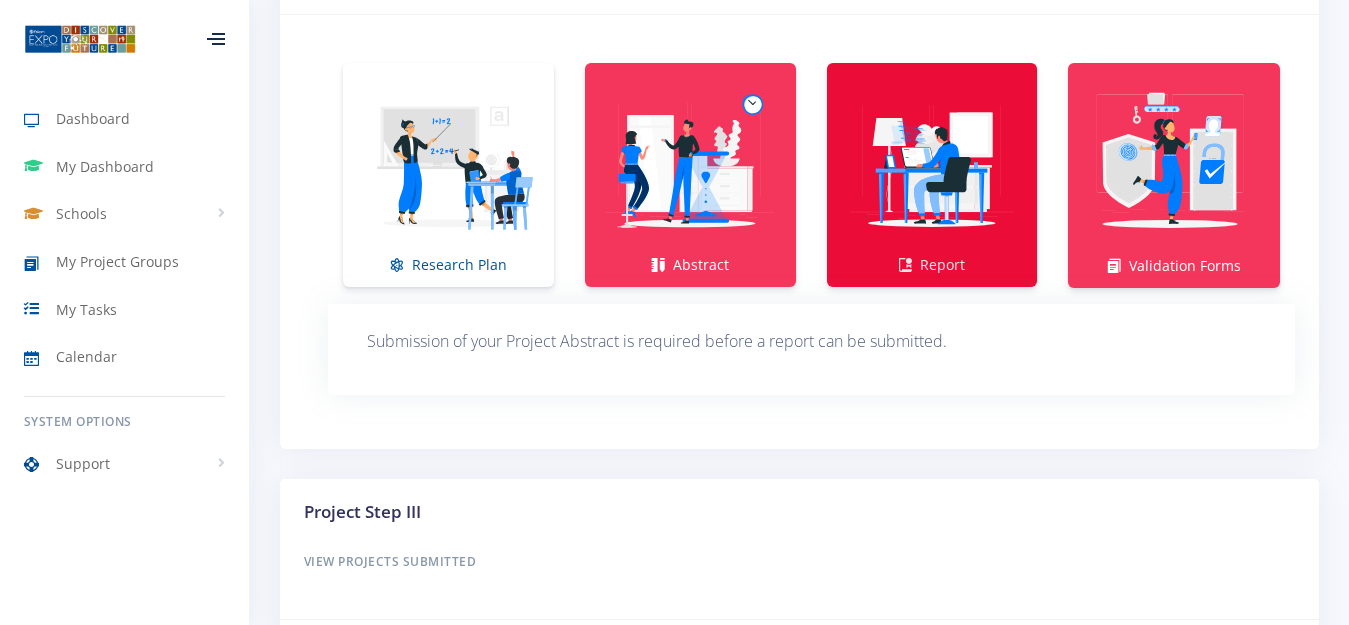 click on "Report" at bounding box center (932, 175) 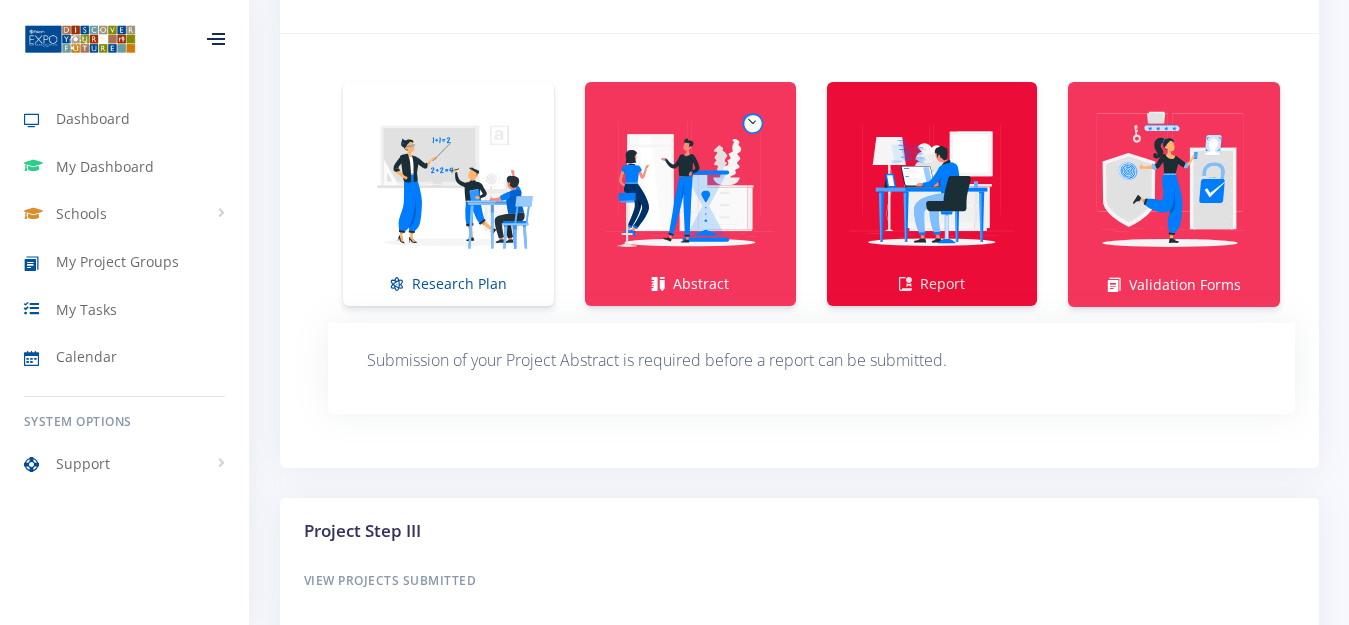 scroll, scrollTop: 1456, scrollLeft: 0, axis: vertical 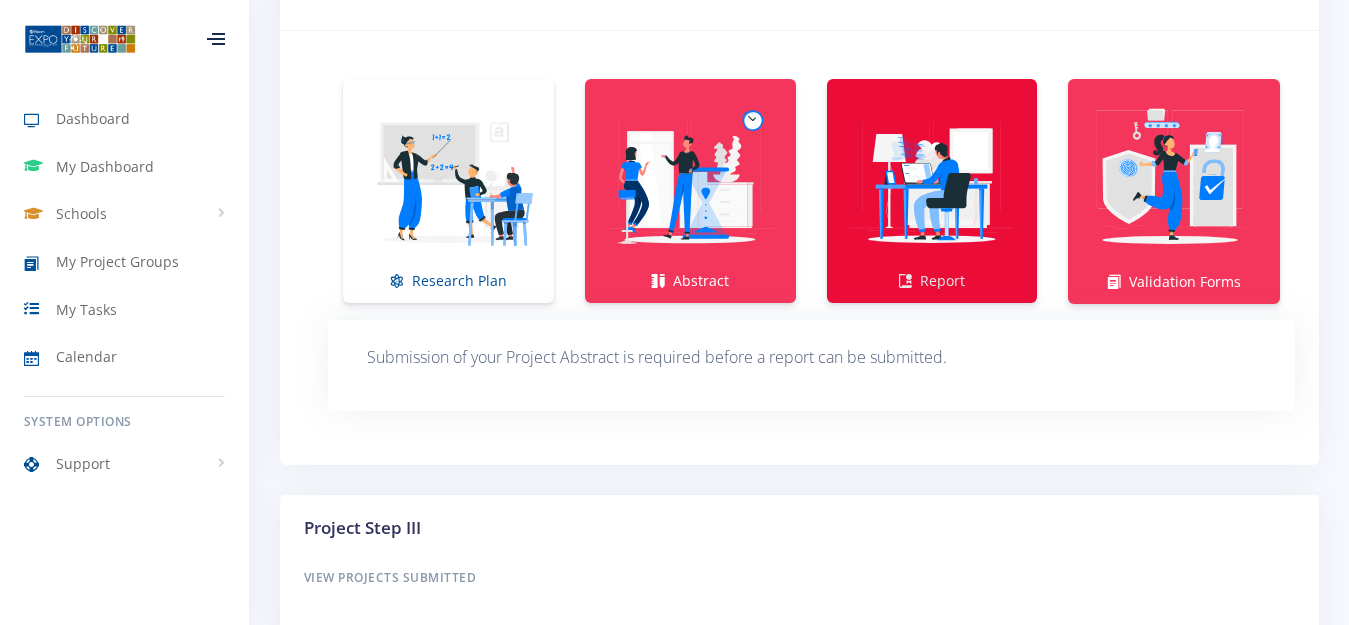 click at bounding box center (932, 180) 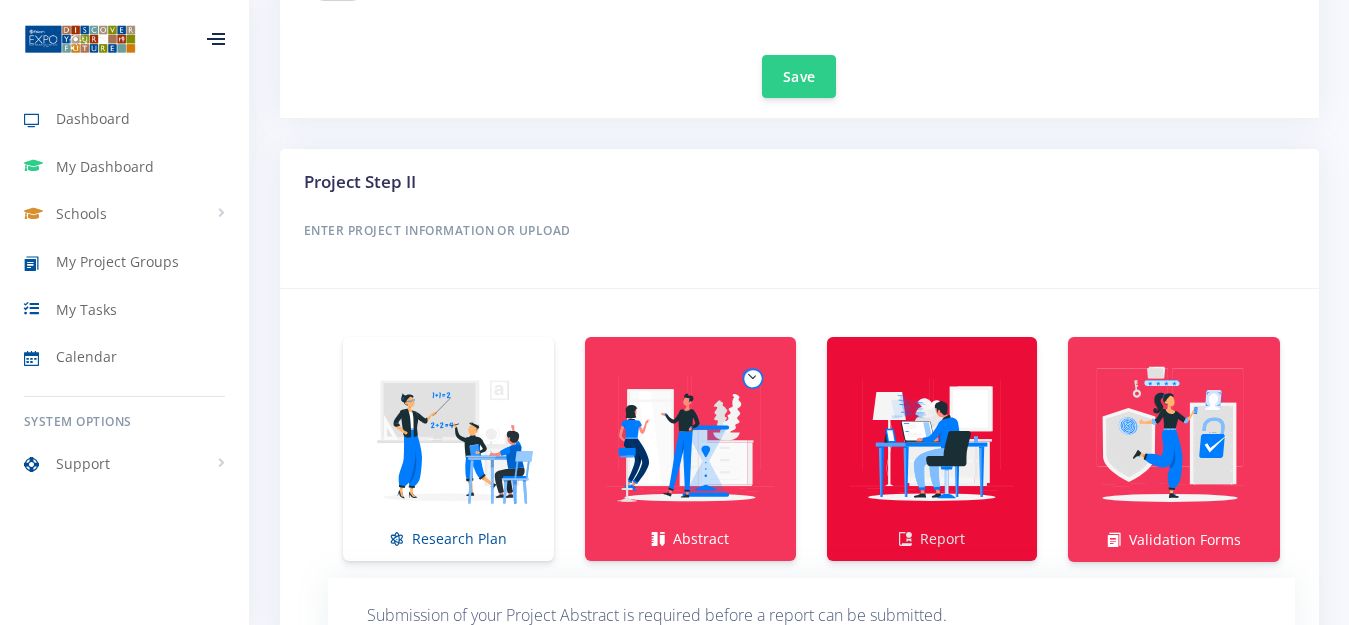 scroll, scrollTop: 1193, scrollLeft: 0, axis: vertical 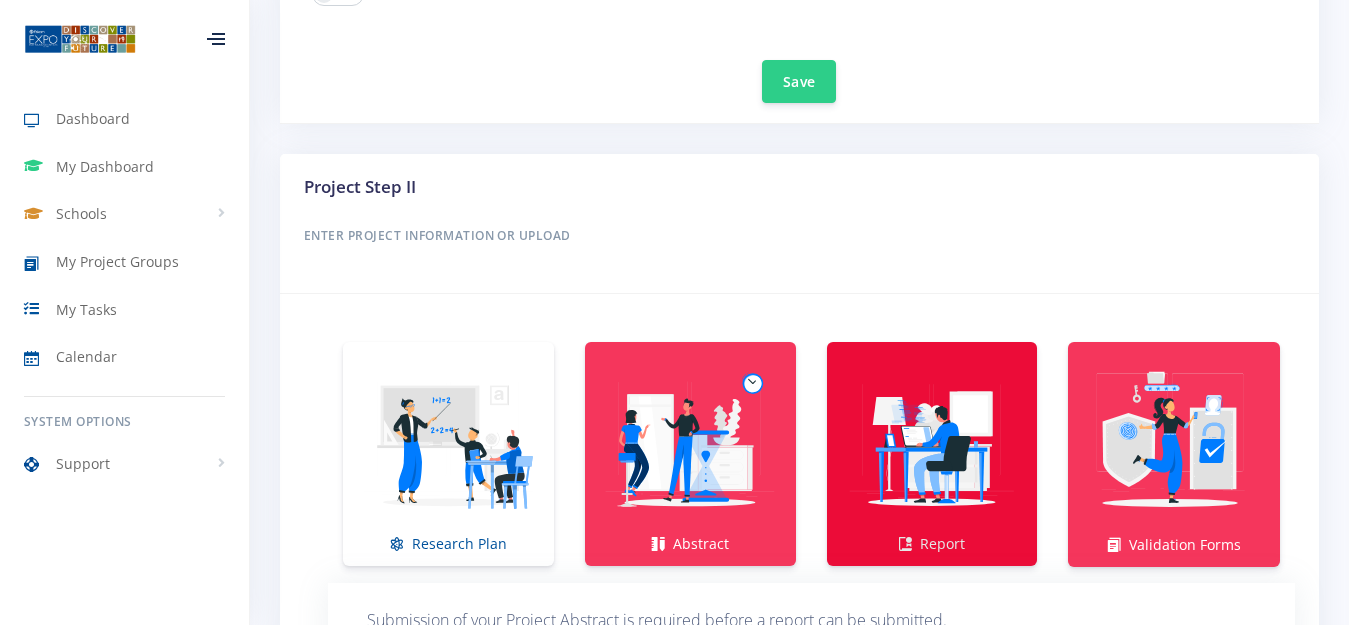 click at bounding box center (932, 443) 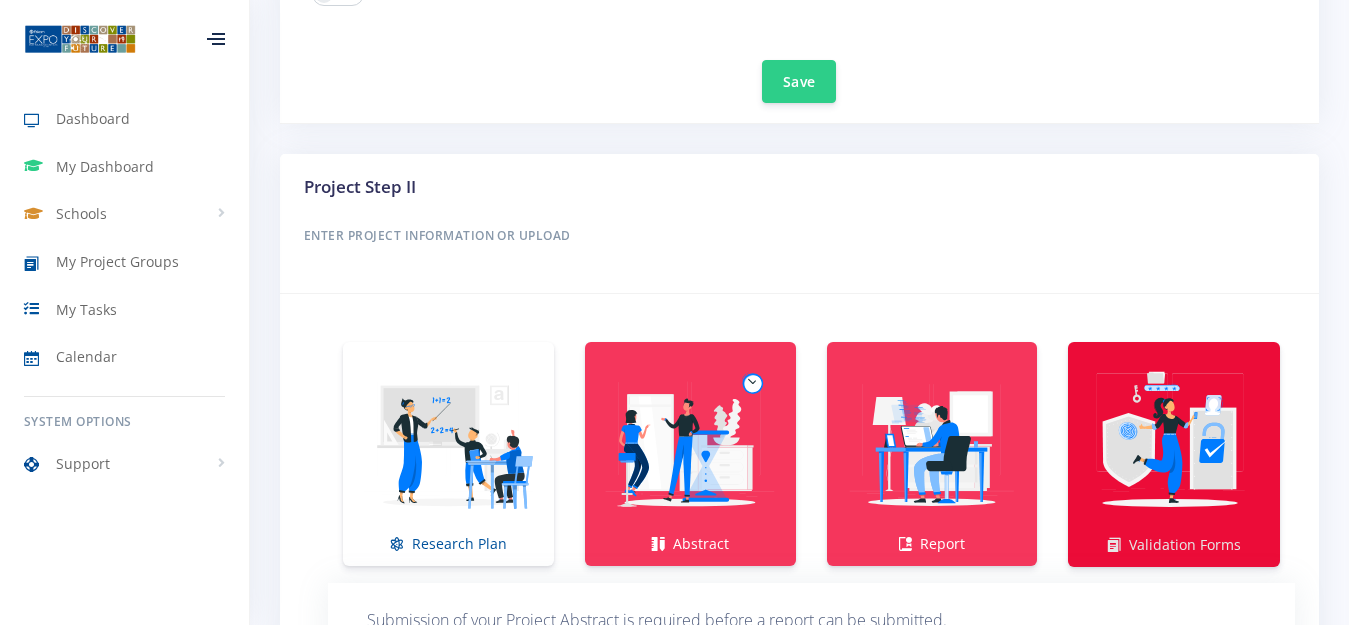 click at bounding box center (1174, 444) 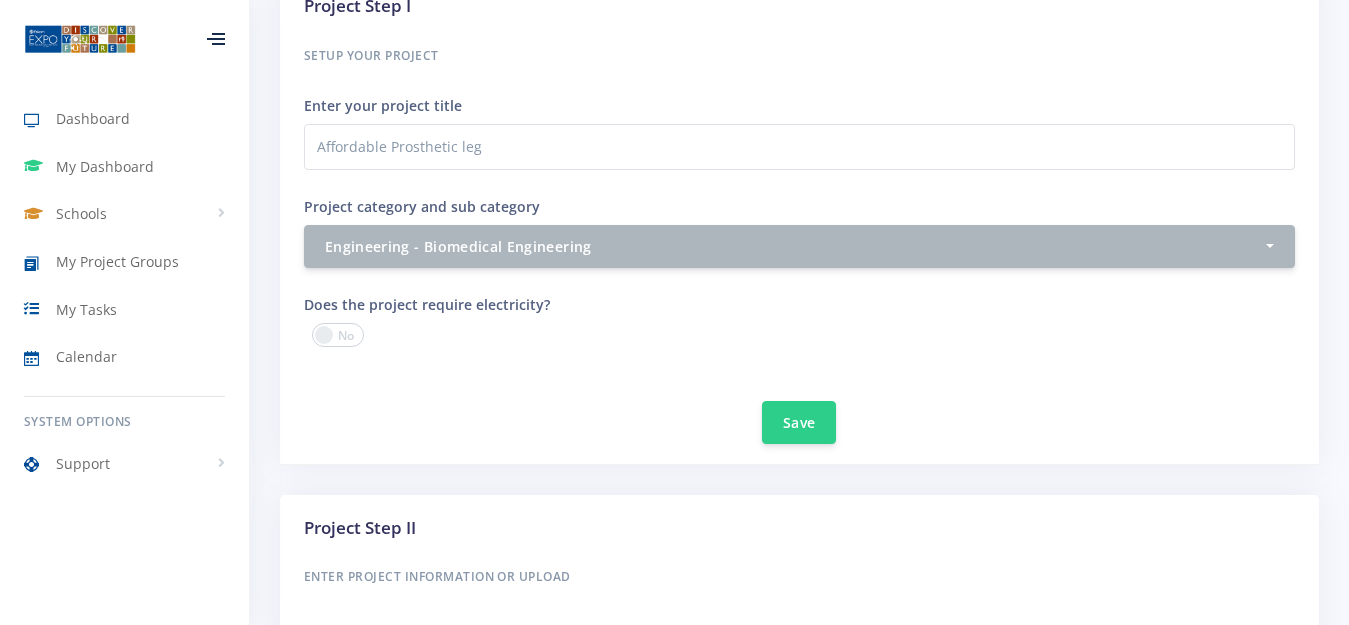 scroll, scrollTop: 827, scrollLeft: 0, axis: vertical 